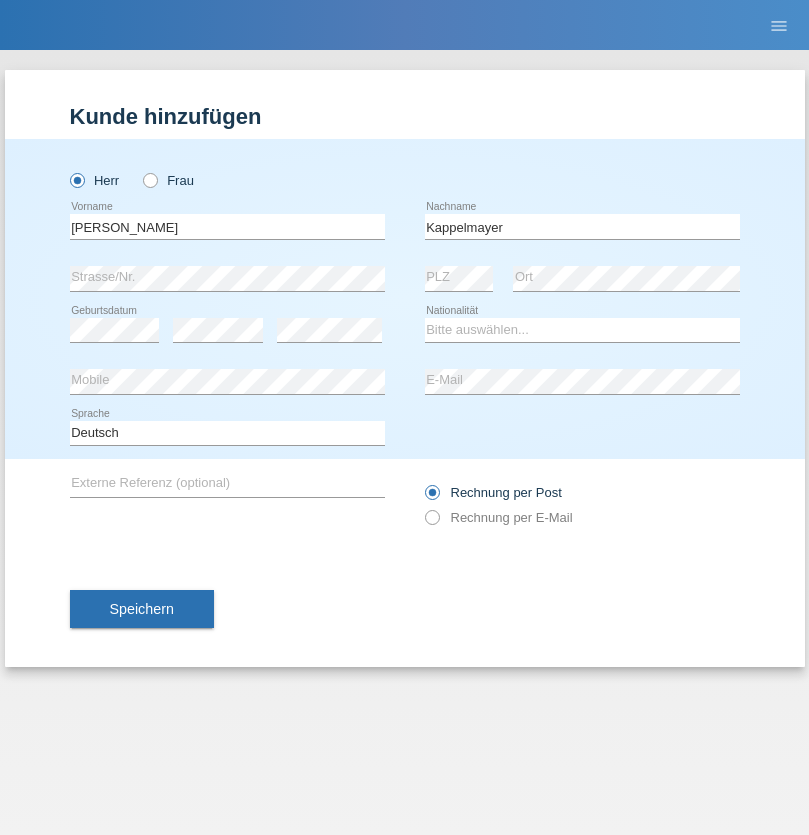 scroll, scrollTop: 0, scrollLeft: 0, axis: both 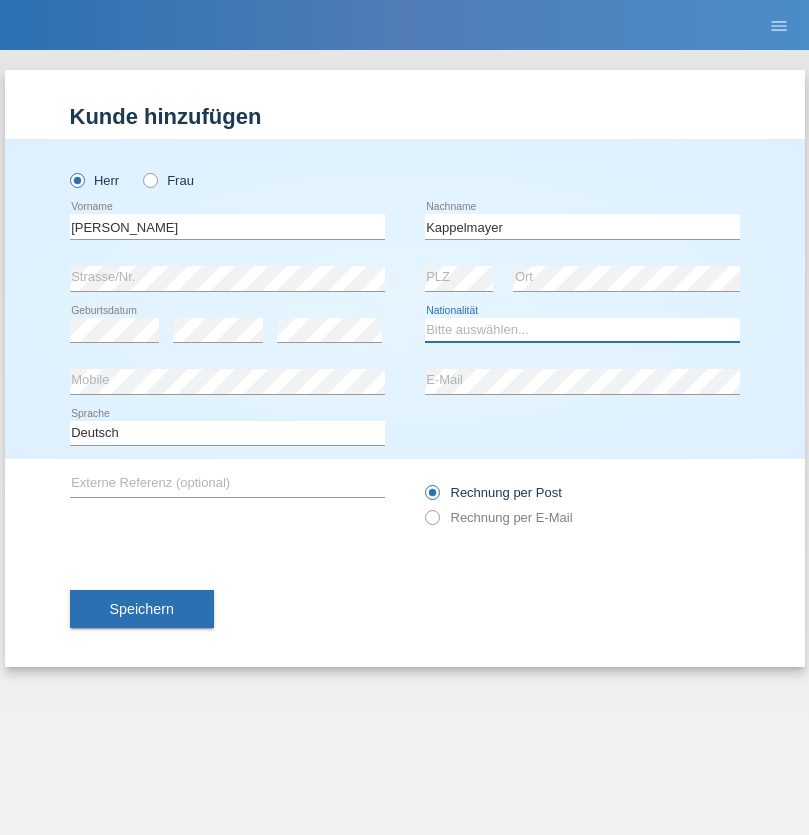 select on "BT" 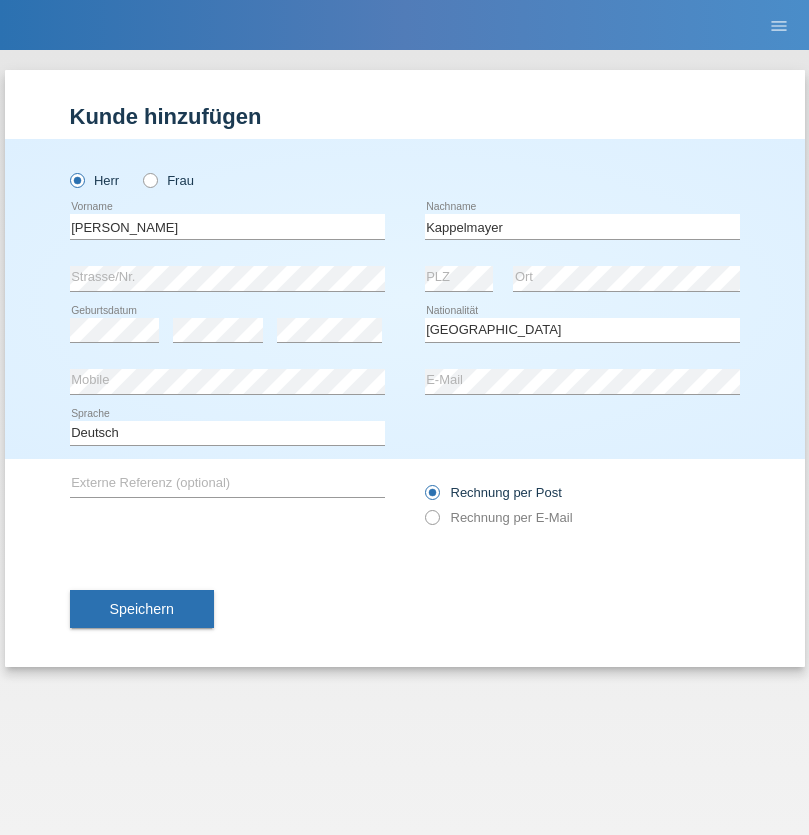 select on "C" 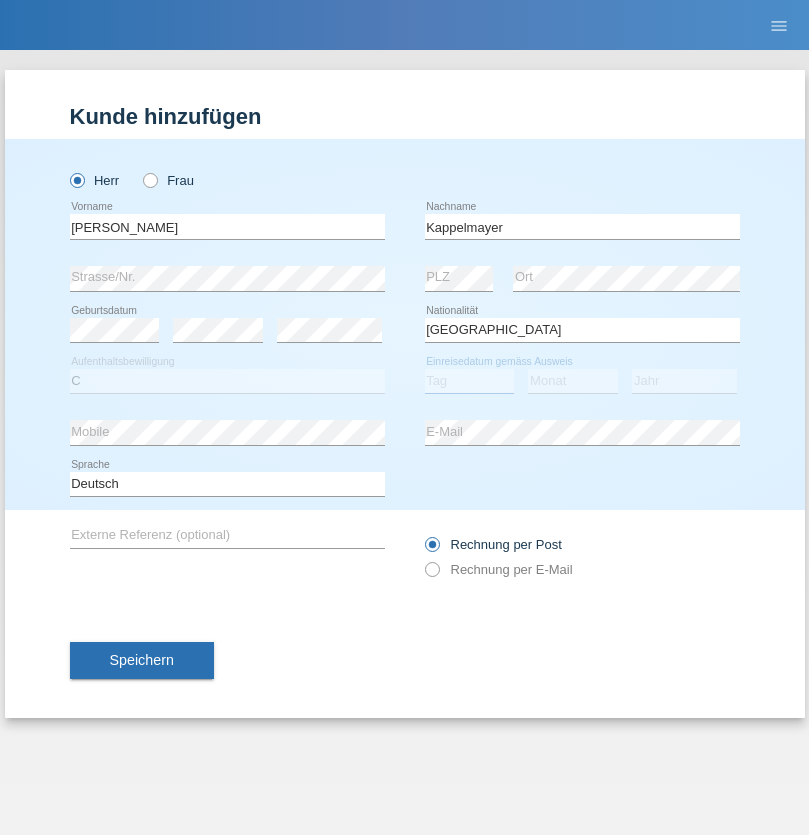 select on "12" 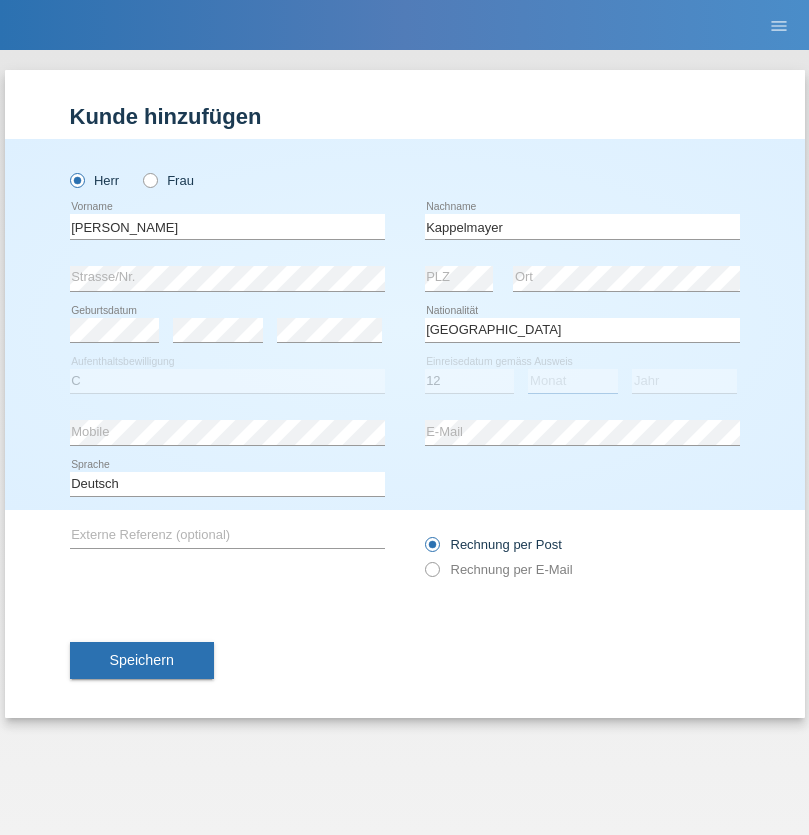 select on "02" 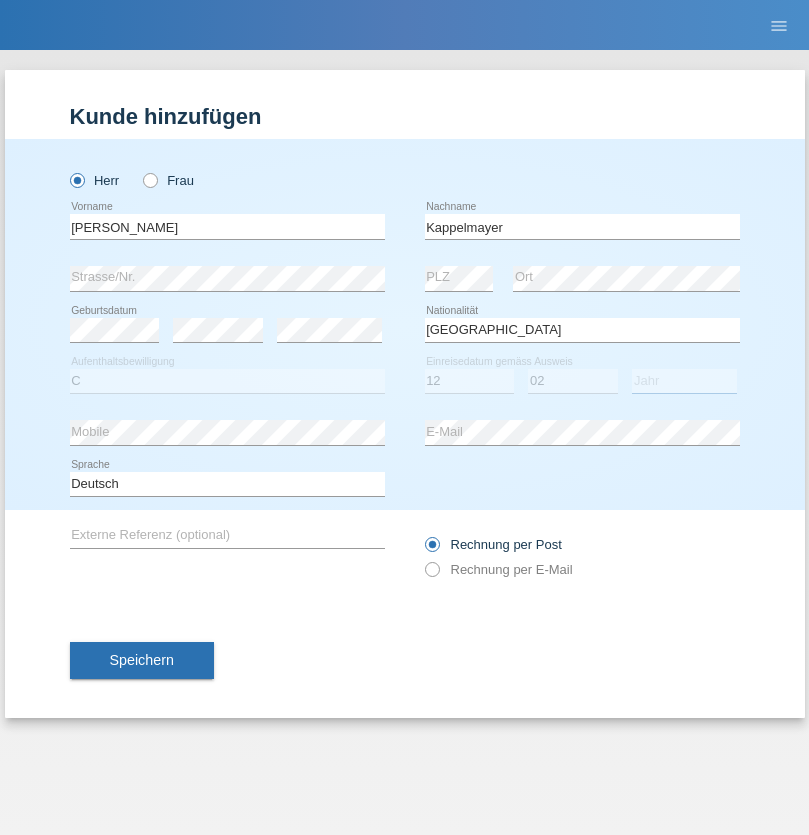 select on "2021" 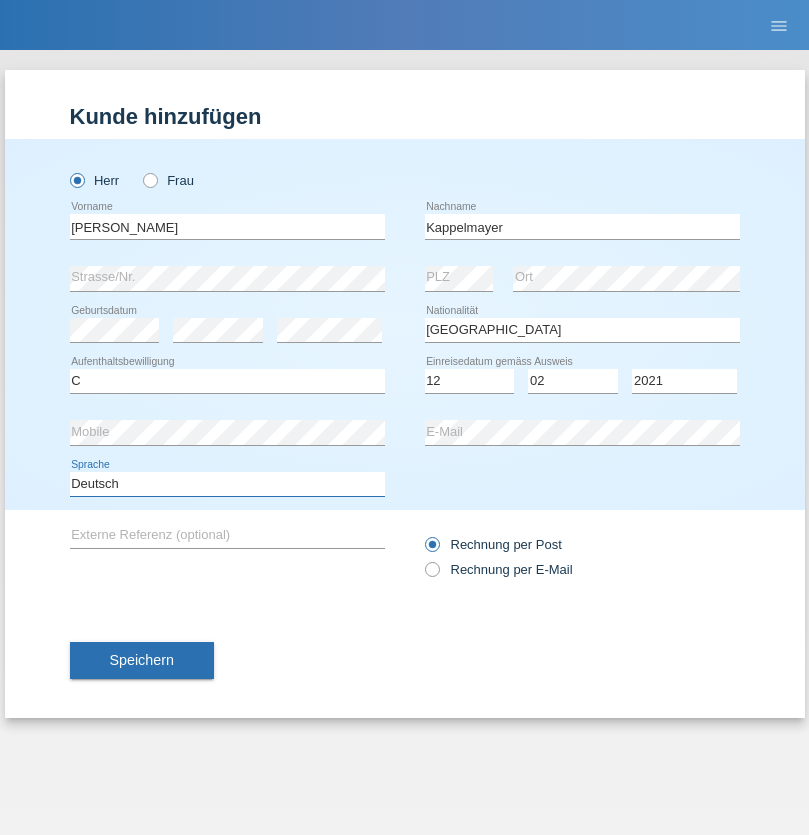 select on "en" 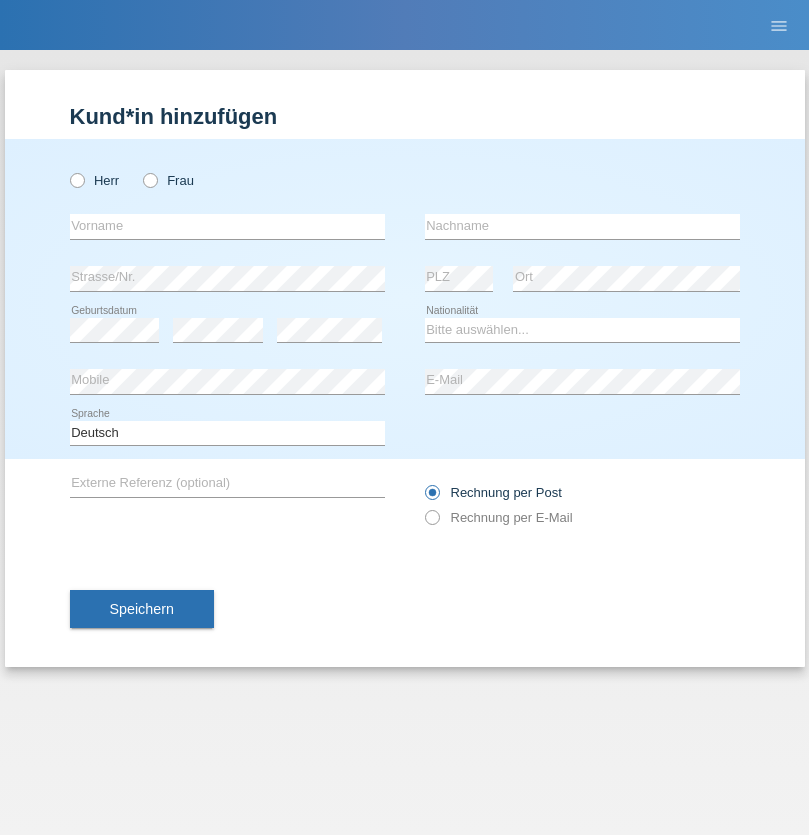 scroll, scrollTop: 0, scrollLeft: 0, axis: both 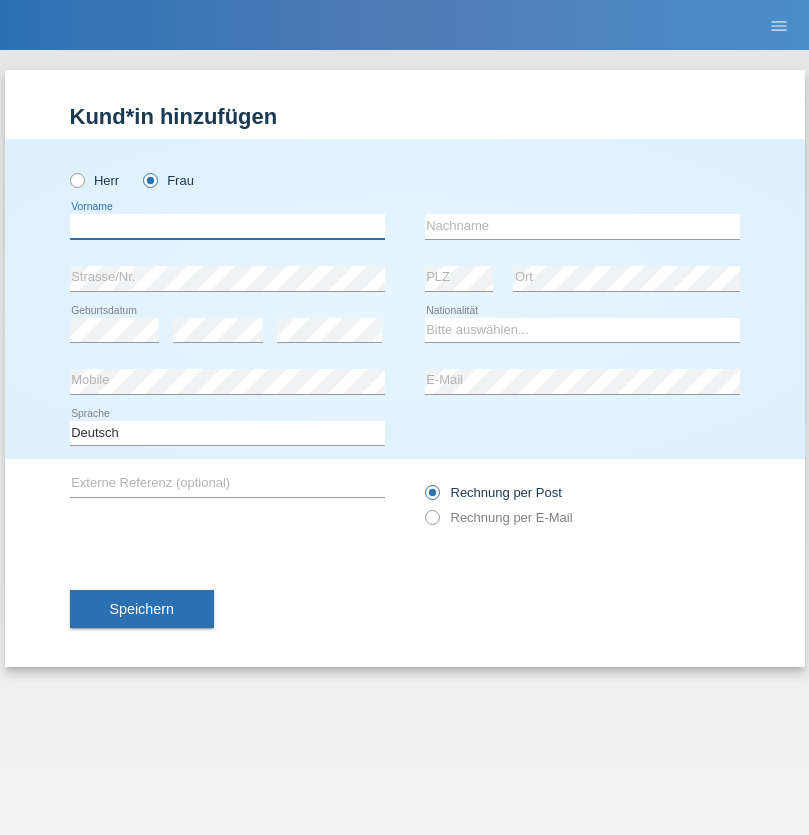 click at bounding box center [227, 226] 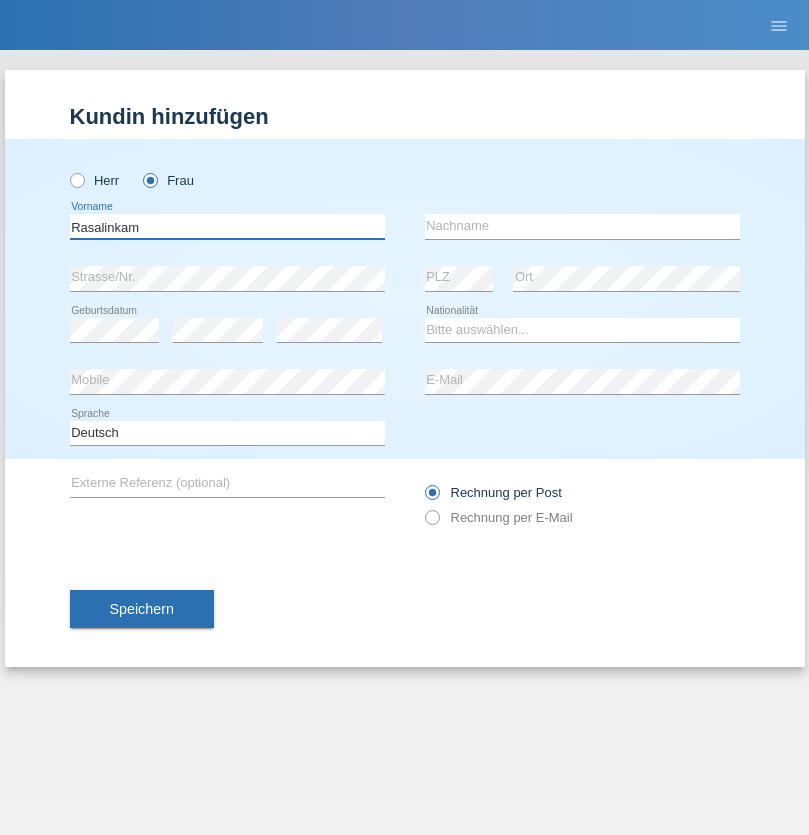 type on "Rasalinkam" 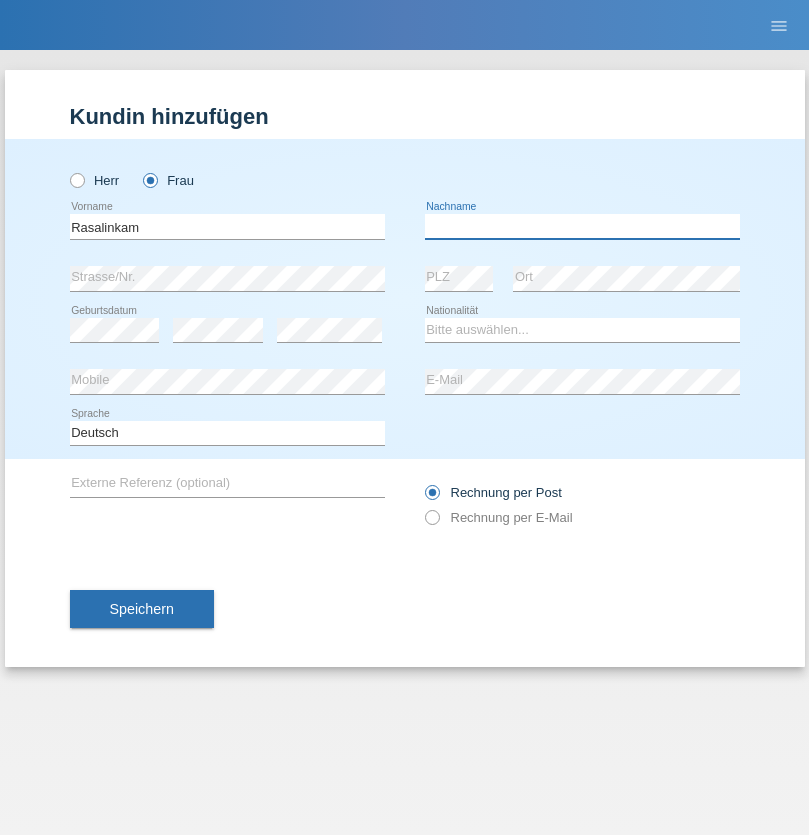 click at bounding box center [582, 226] 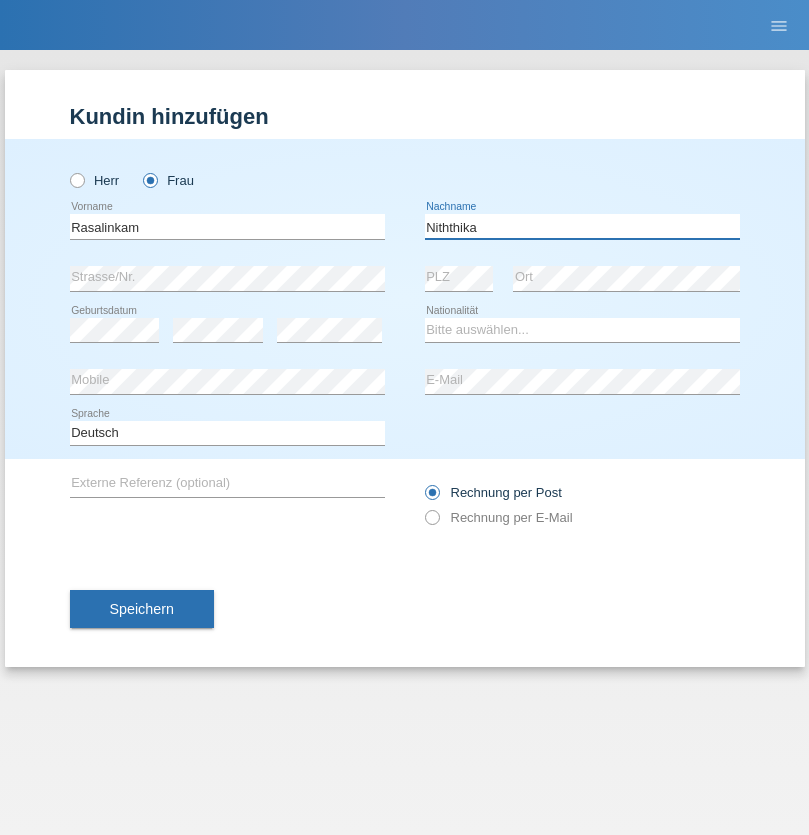 type on "Niththika" 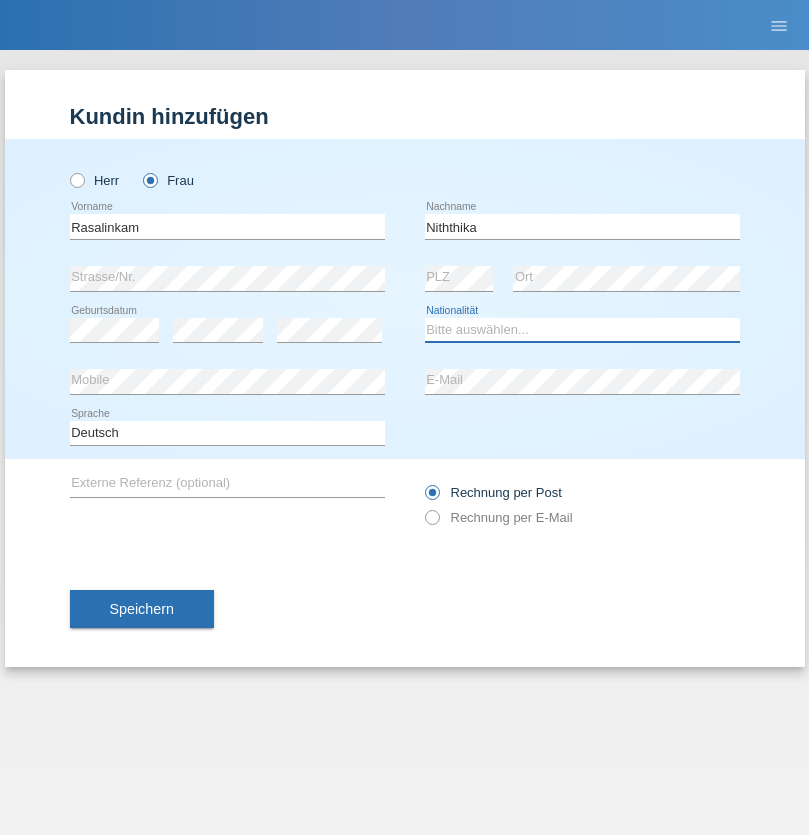select on "LK" 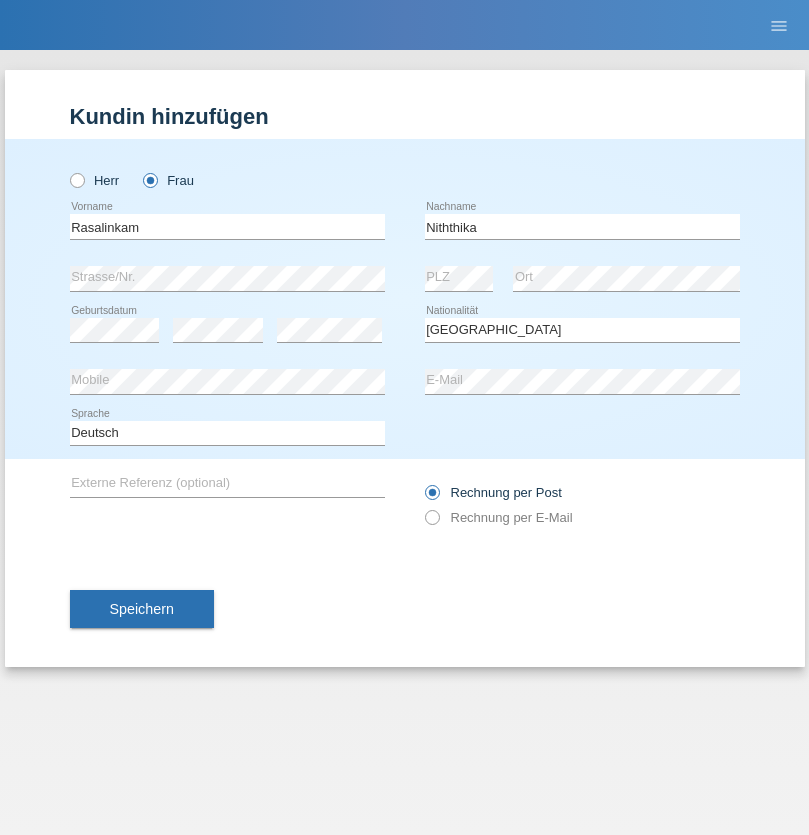 select on "C" 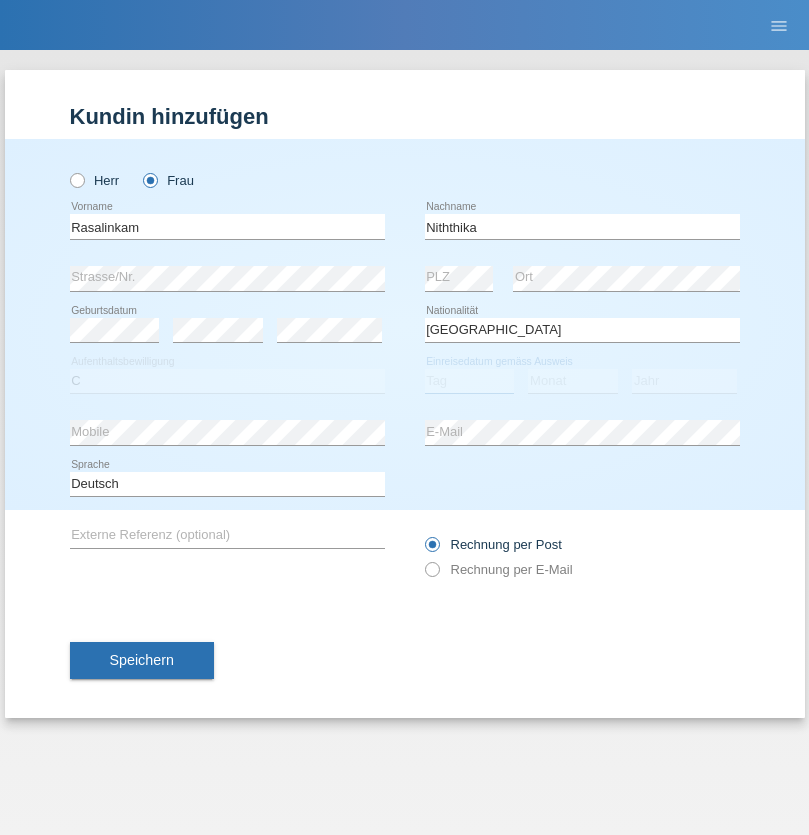 select on "13" 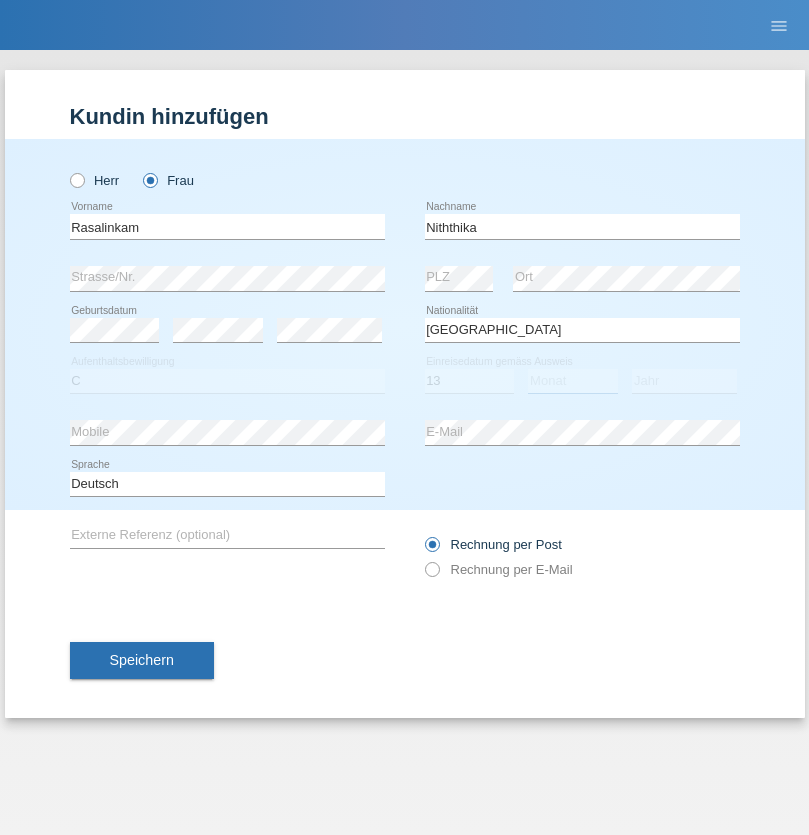 select on "07" 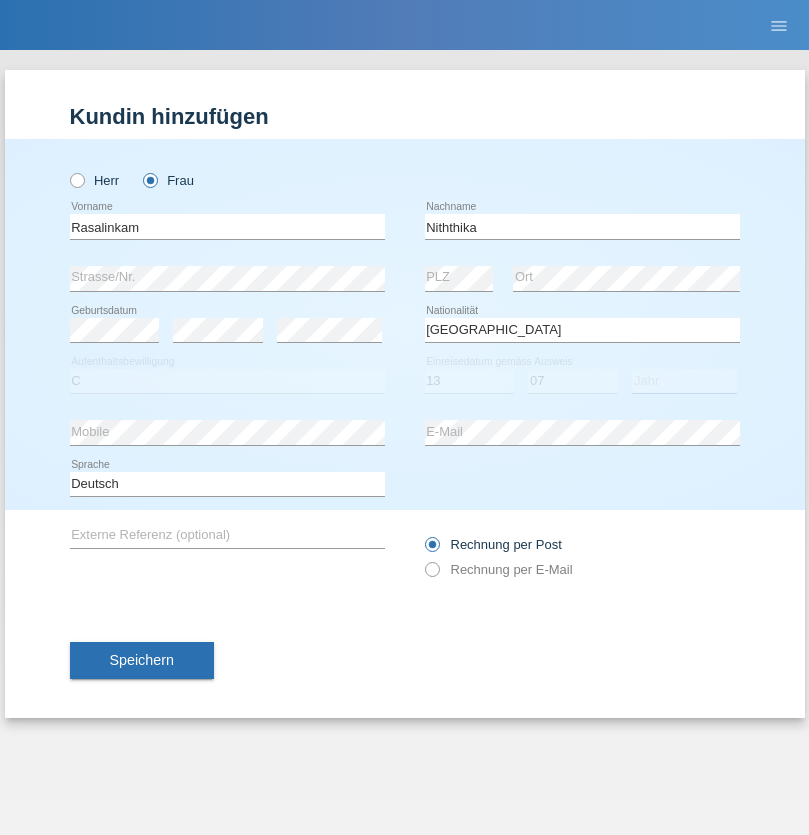 select on "2021" 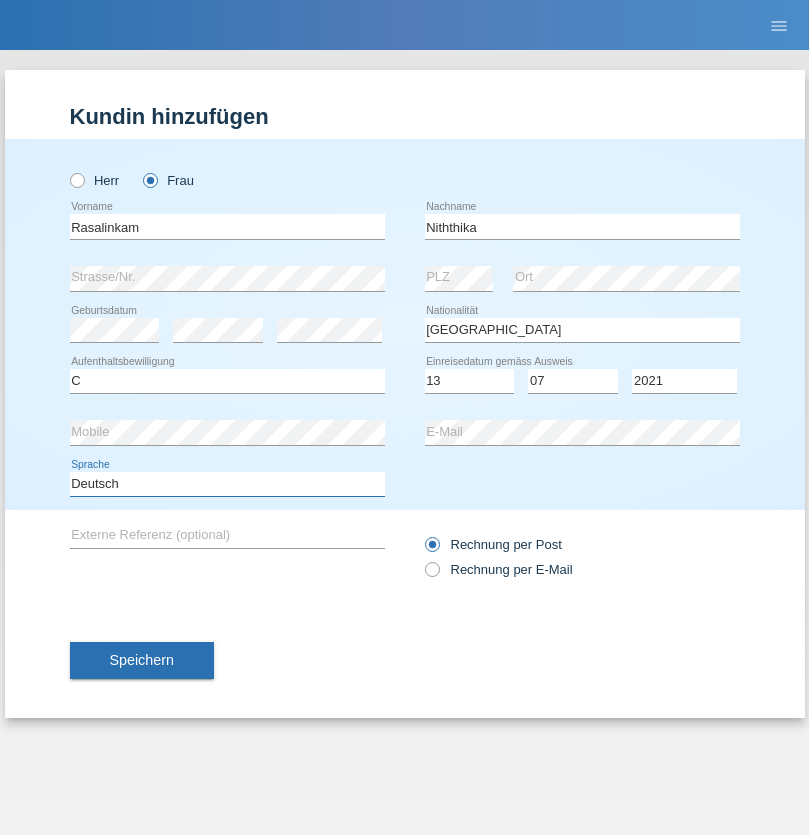 select on "en" 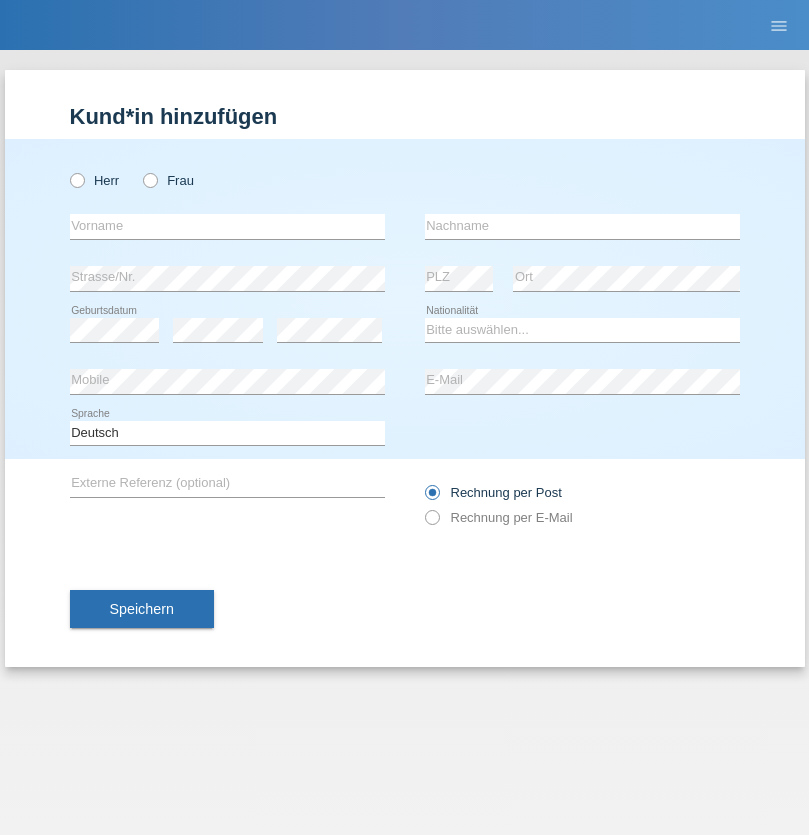 scroll, scrollTop: 0, scrollLeft: 0, axis: both 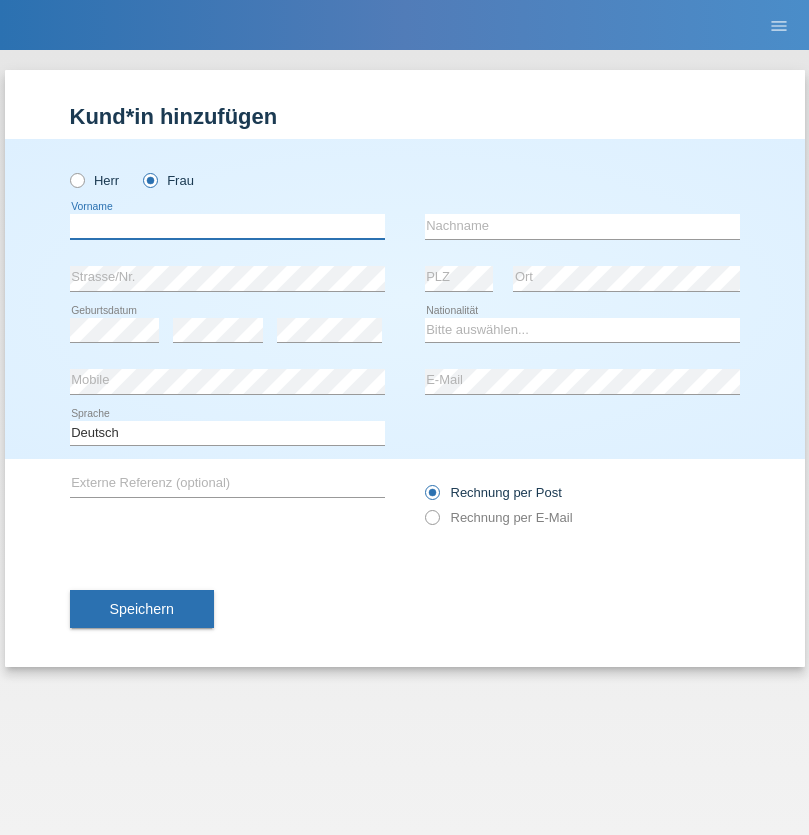 click at bounding box center [227, 226] 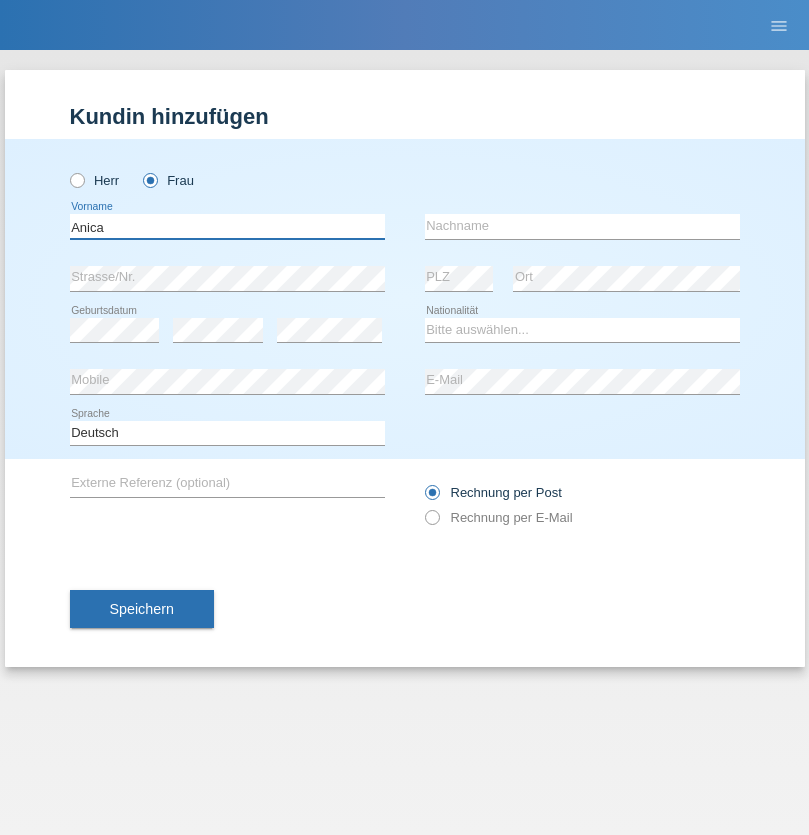type on "Anica" 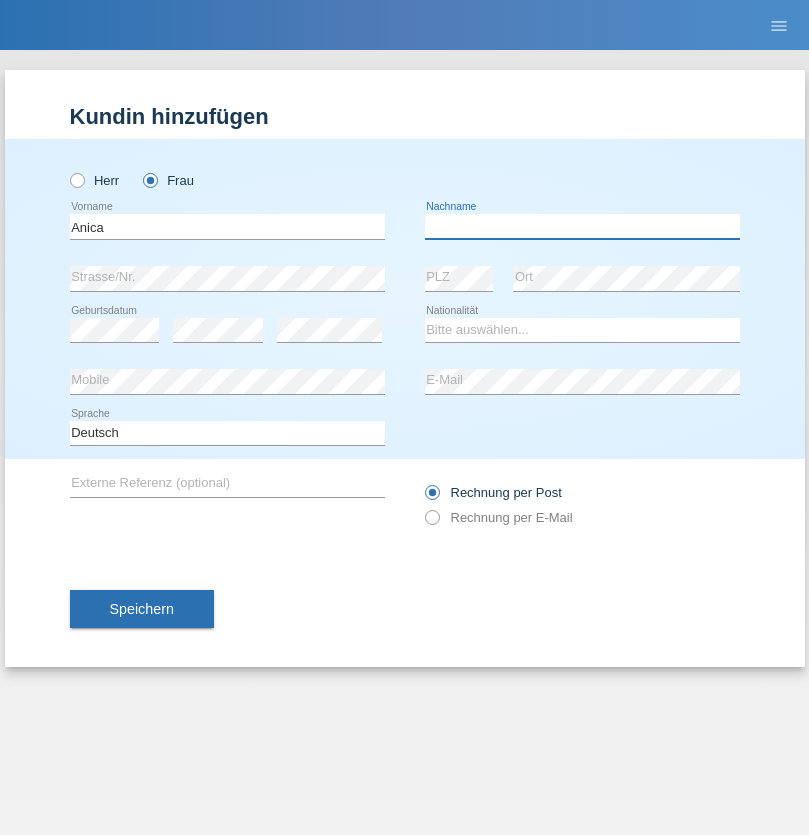 click at bounding box center (582, 226) 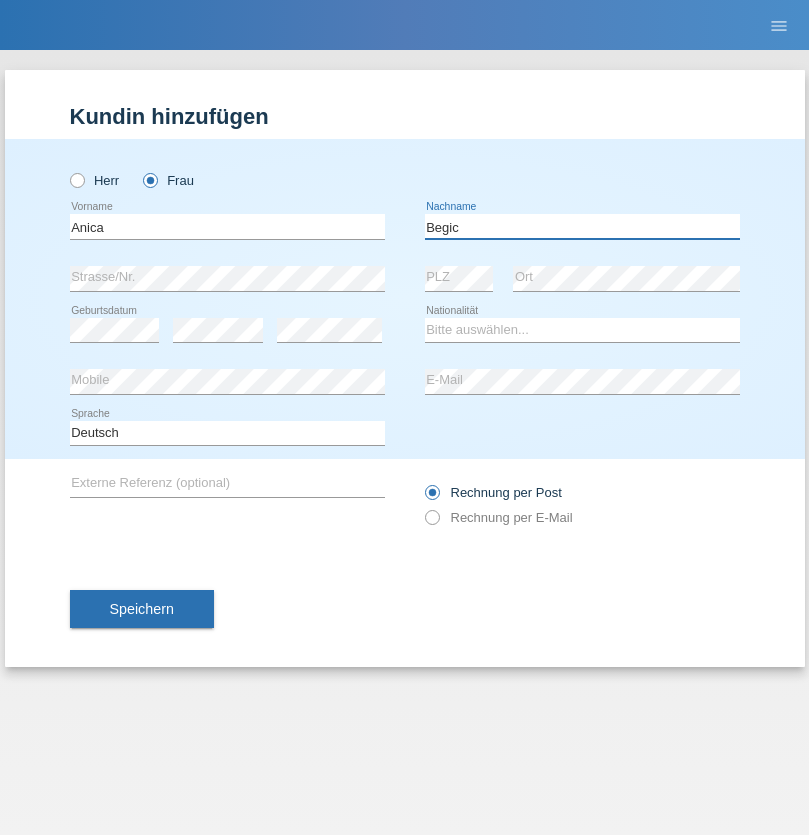 type on "Begic" 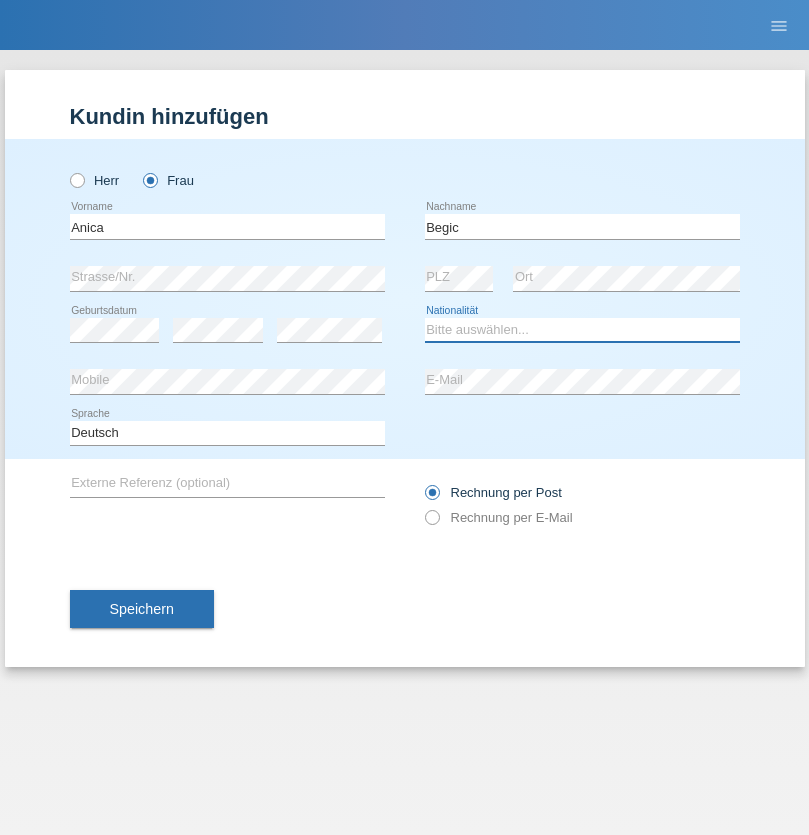 select on "CH" 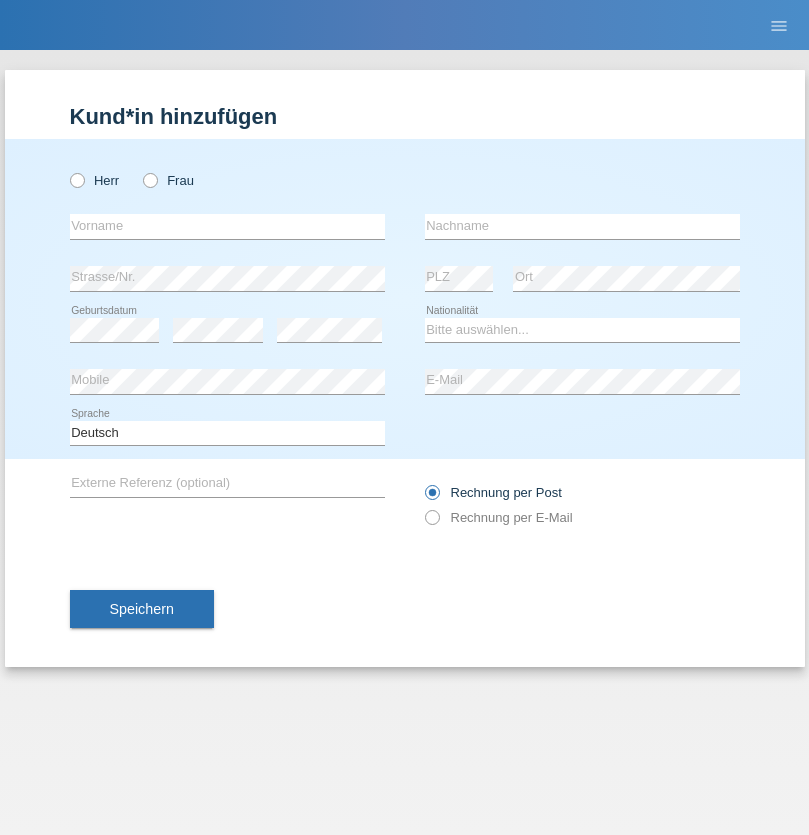 scroll, scrollTop: 0, scrollLeft: 0, axis: both 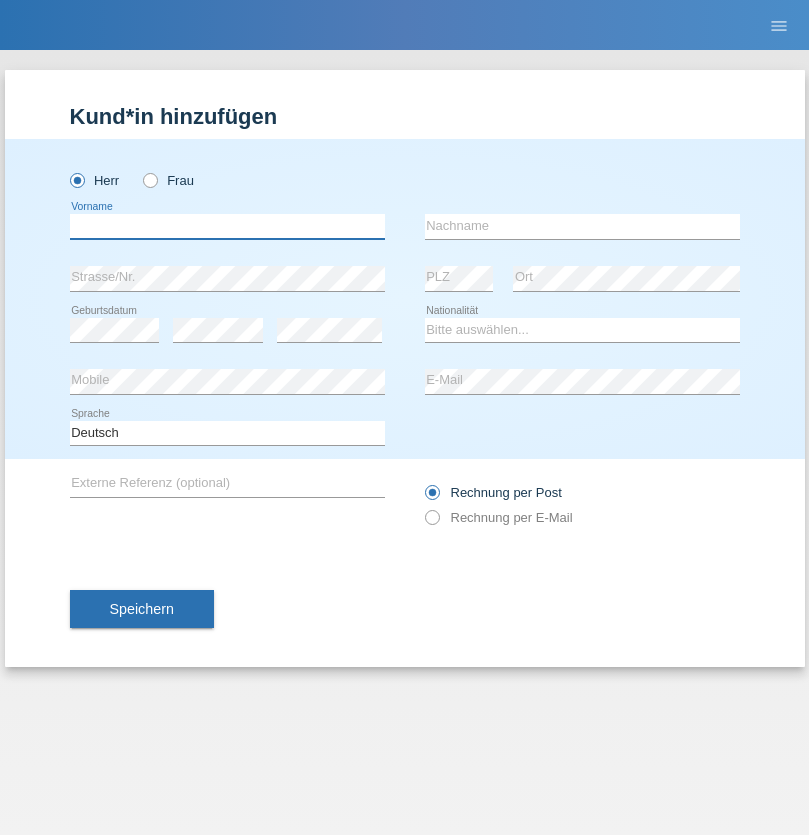 click at bounding box center (227, 226) 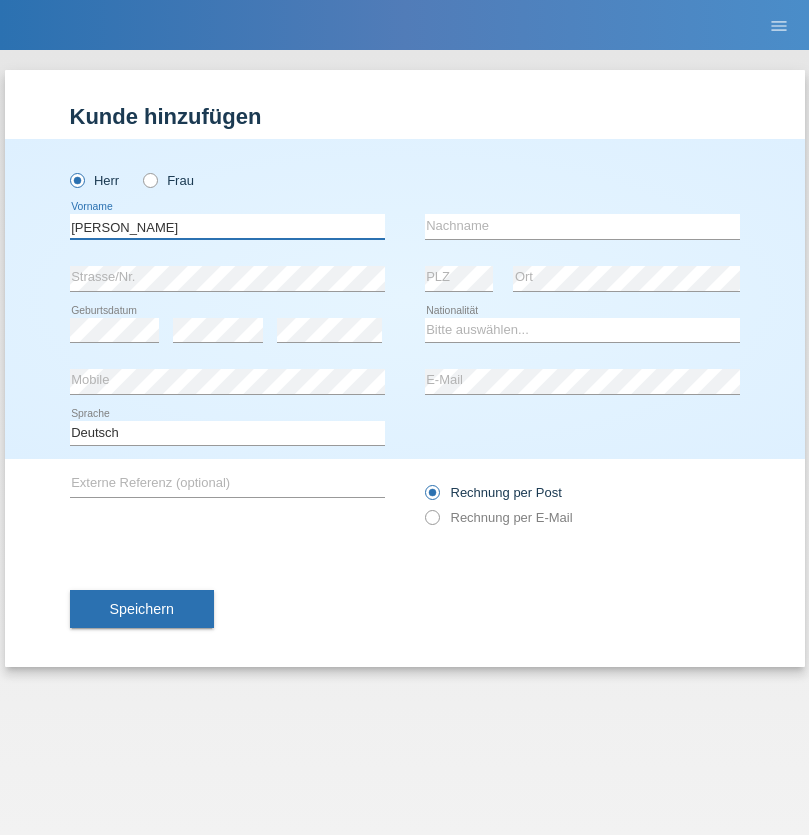 type on "Pereira de oliveira" 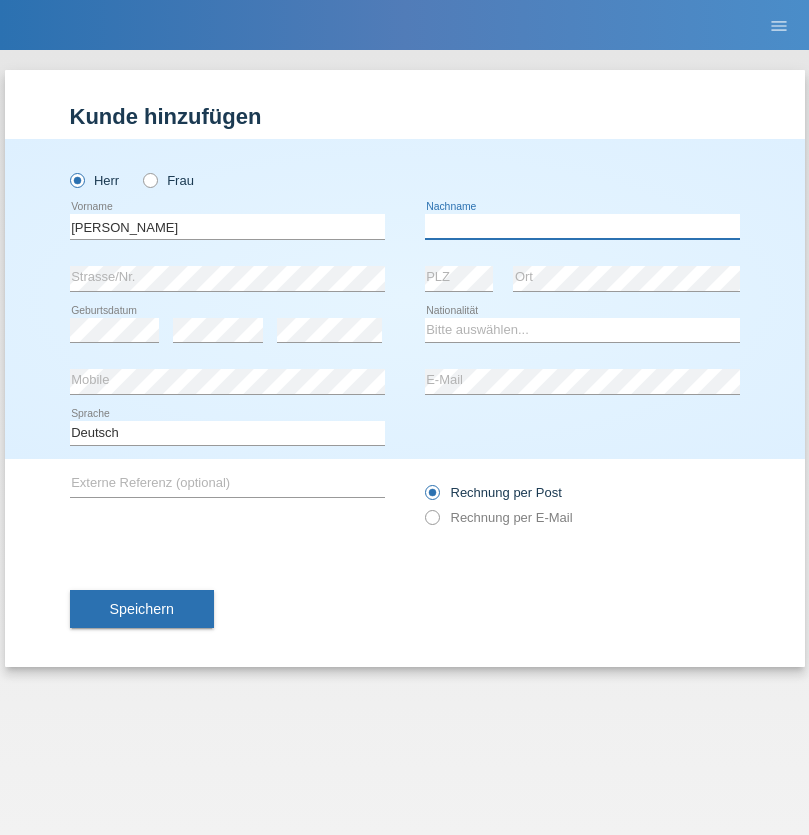 click at bounding box center (582, 226) 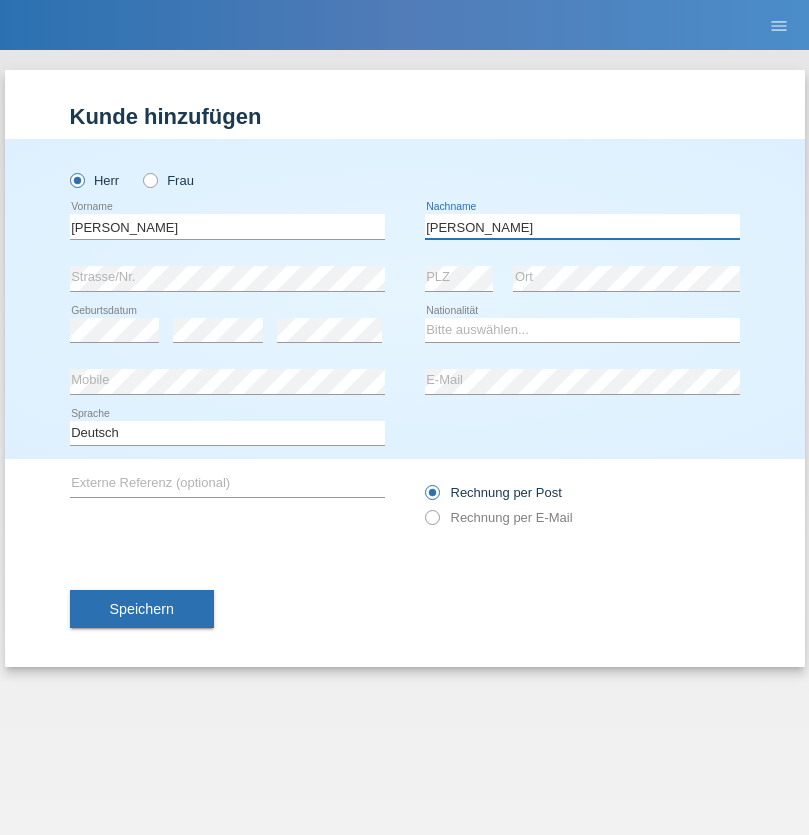 type on "Luis jose" 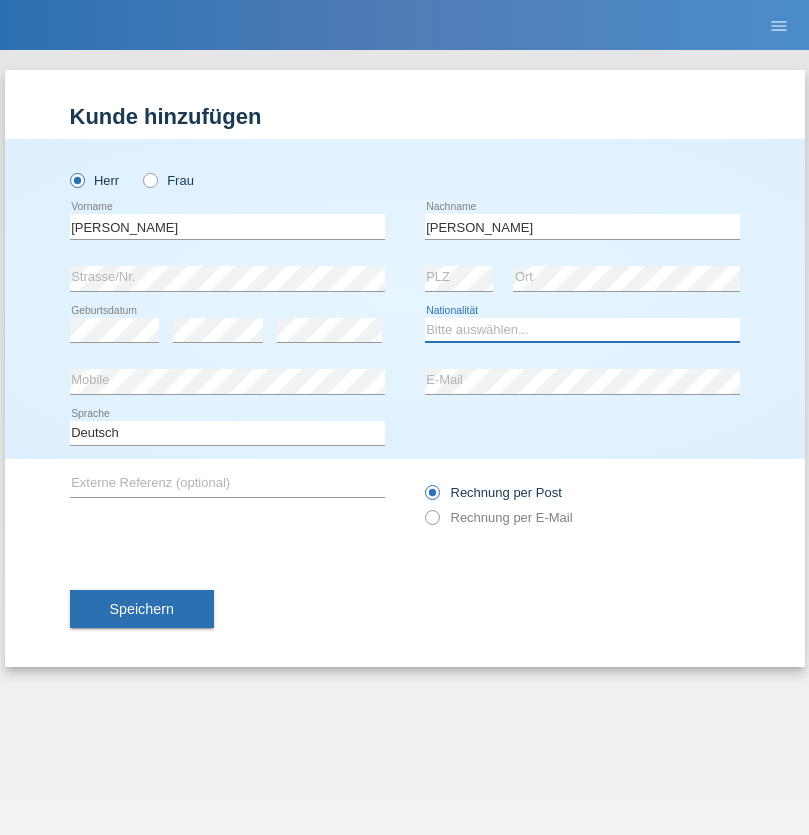 select on "CH" 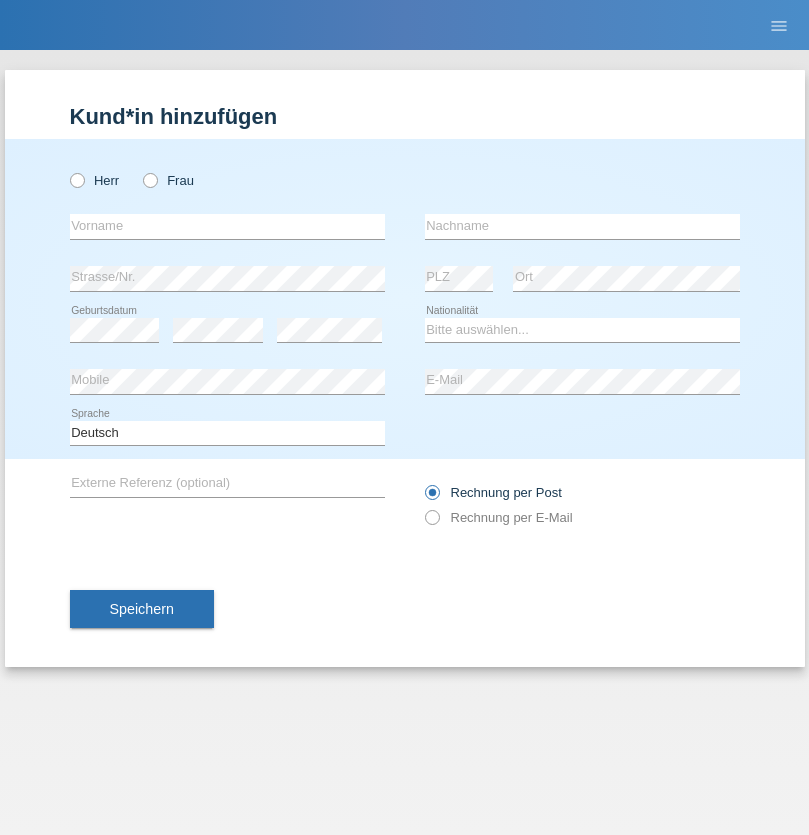 scroll, scrollTop: 0, scrollLeft: 0, axis: both 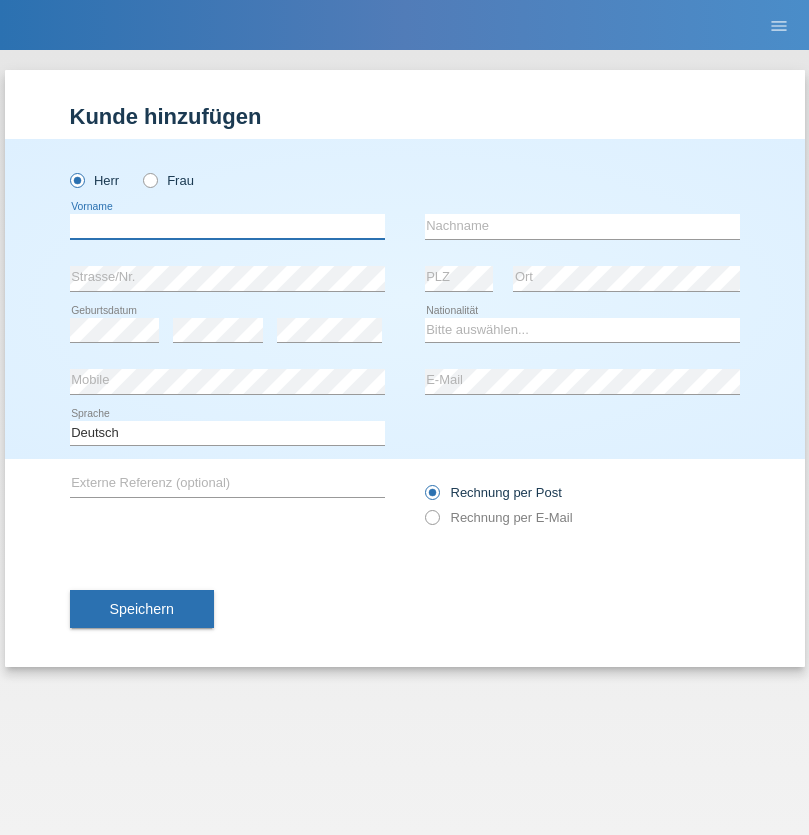 click at bounding box center (227, 226) 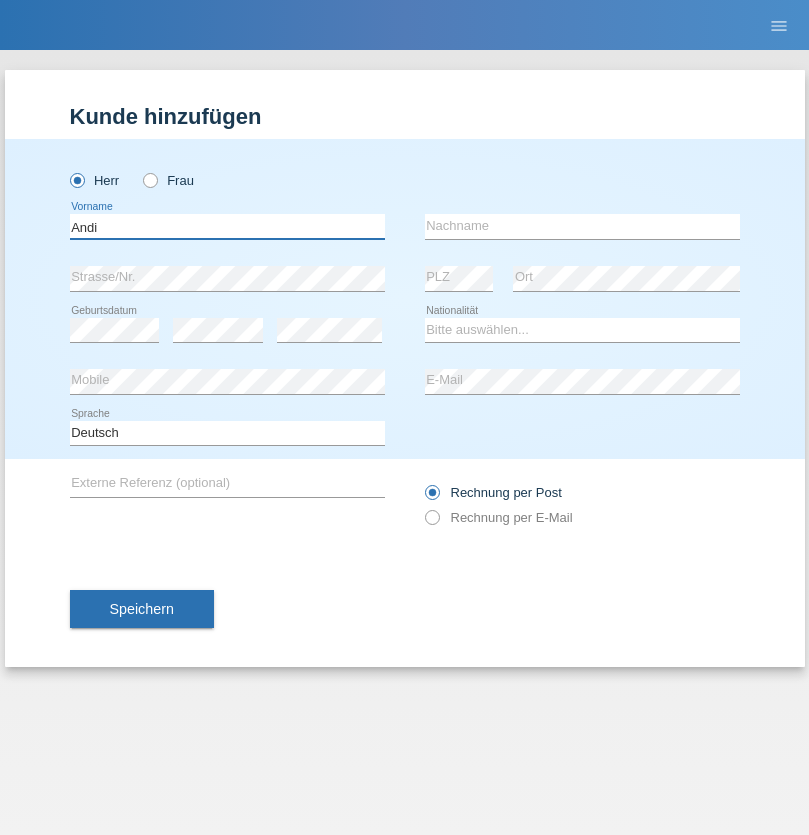 type on "Andi" 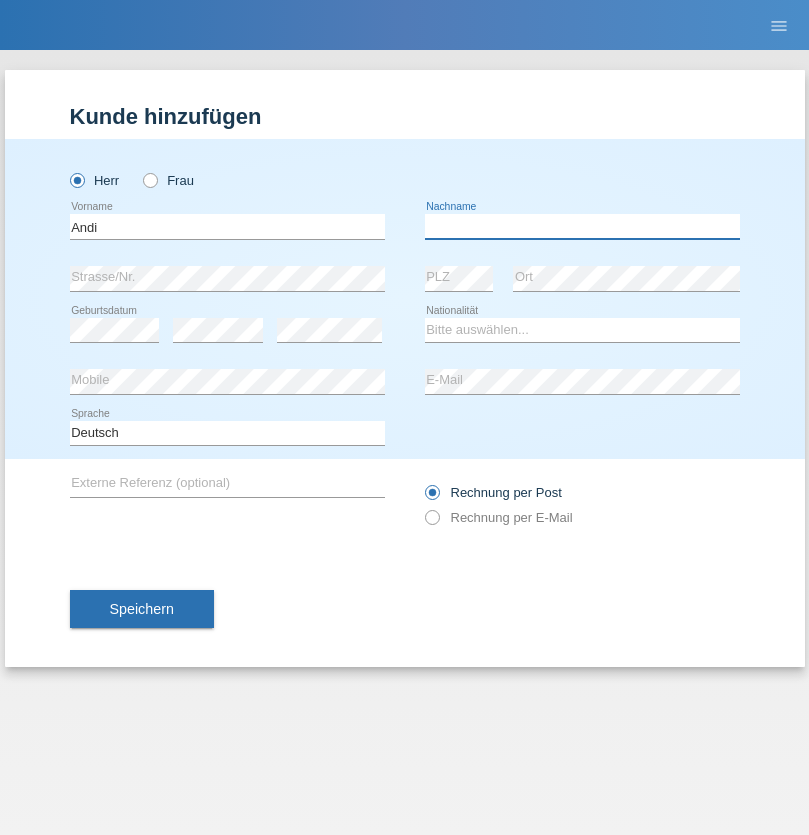 click at bounding box center [582, 226] 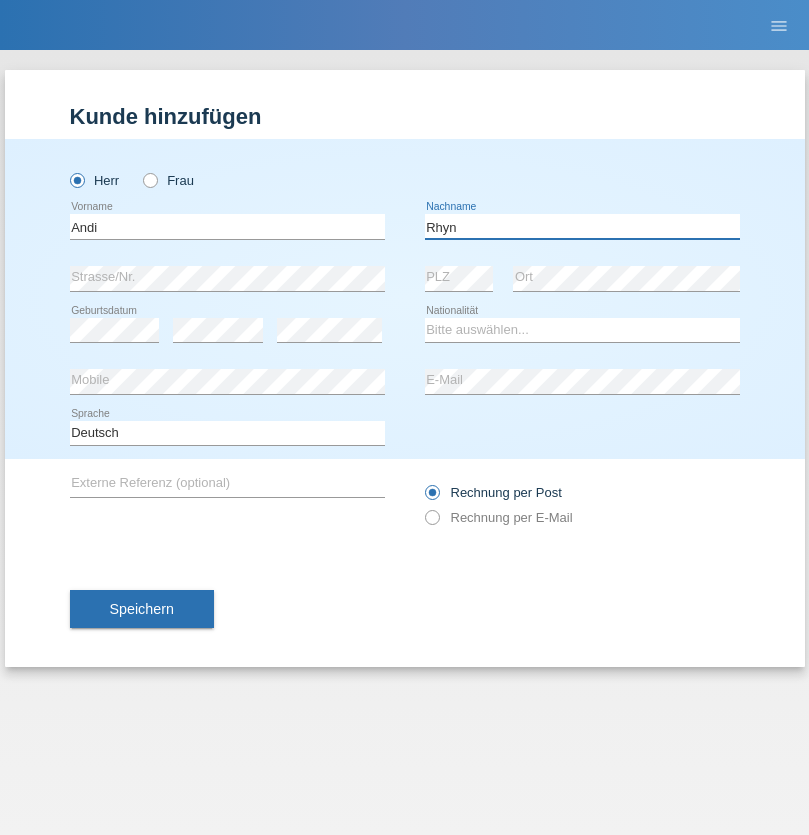 type on "Rhyn" 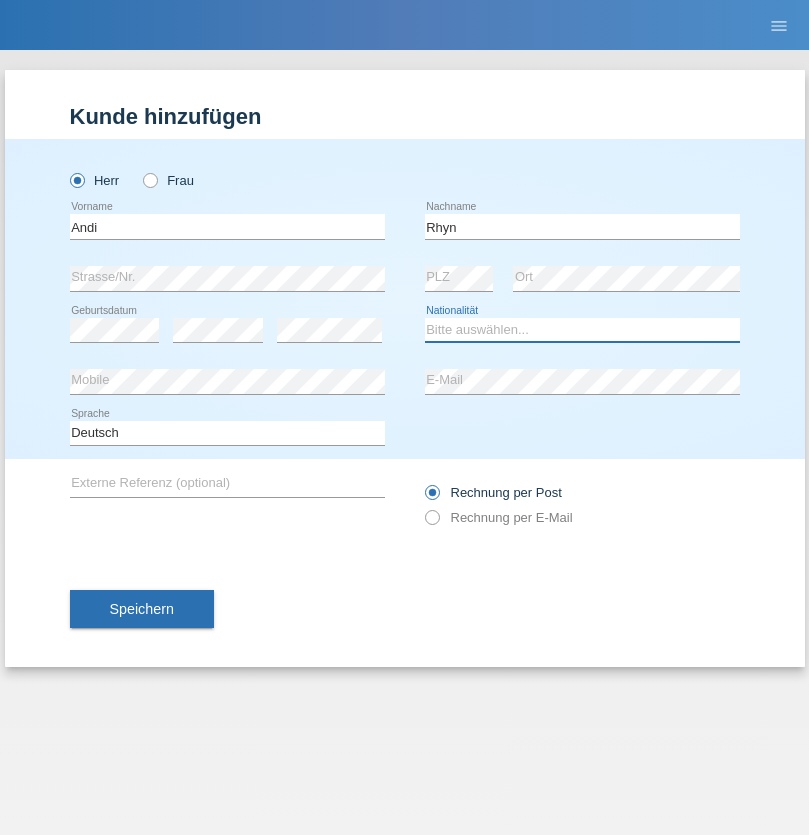 select on "CH" 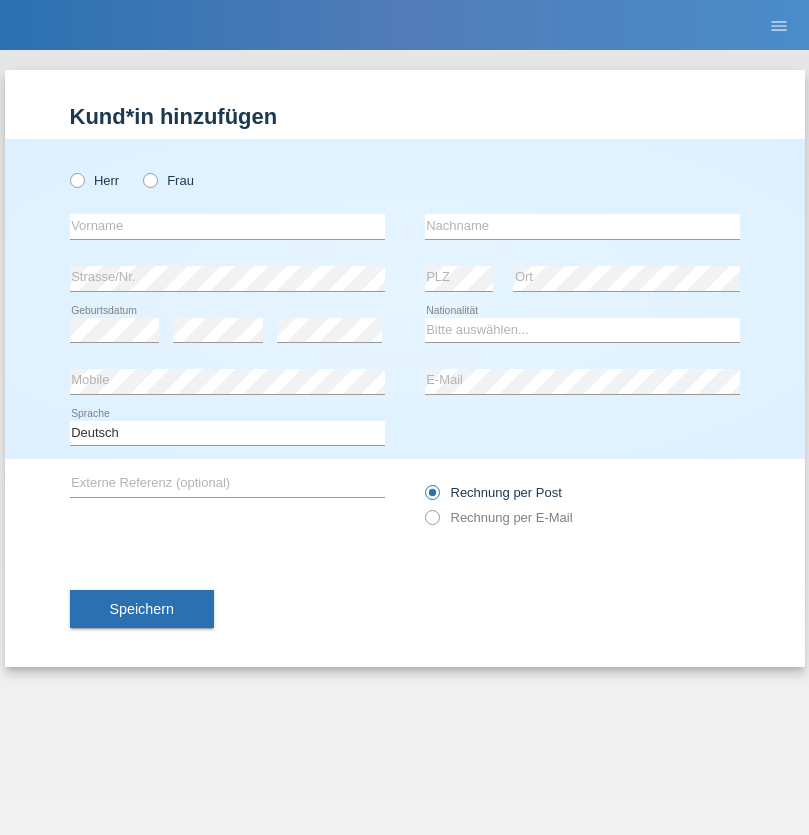 scroll, scrollTop: 0, scrollLeft: 0, axis: both 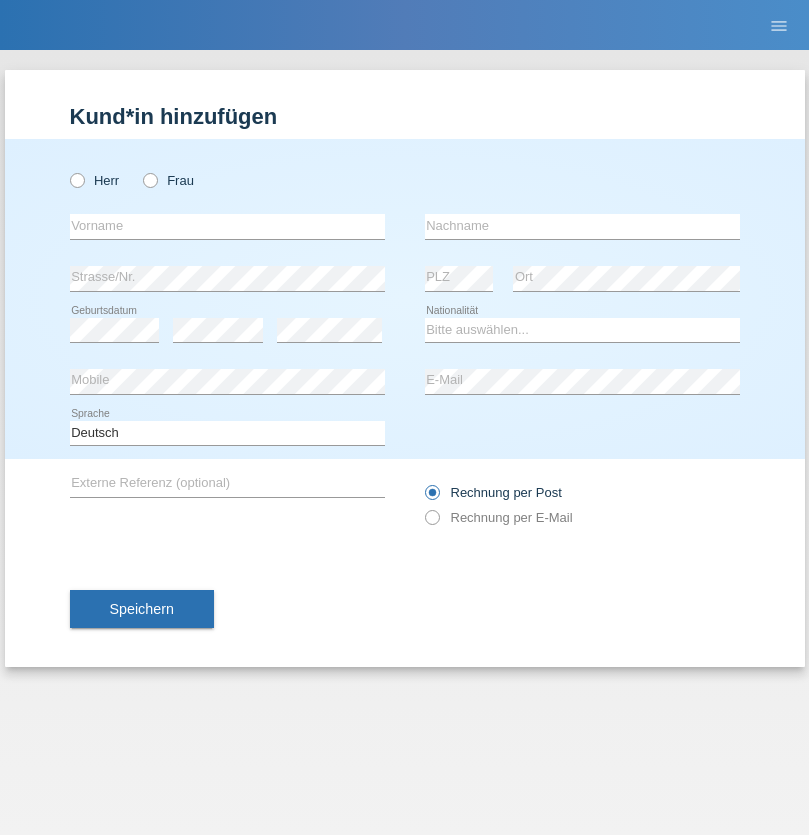 radio on "true" 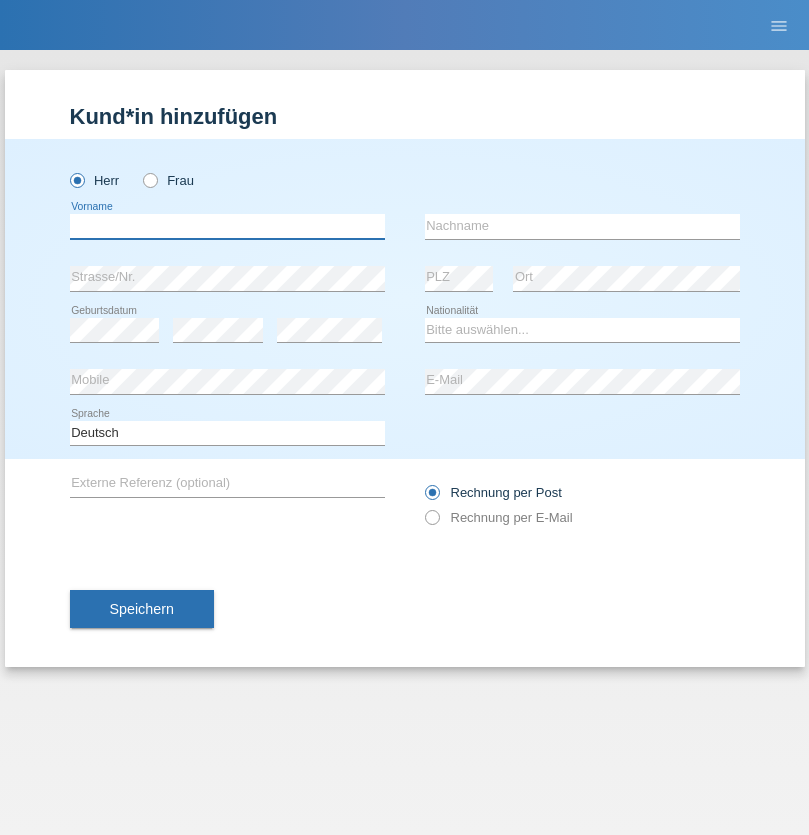 click at bounding box center (227, 226) 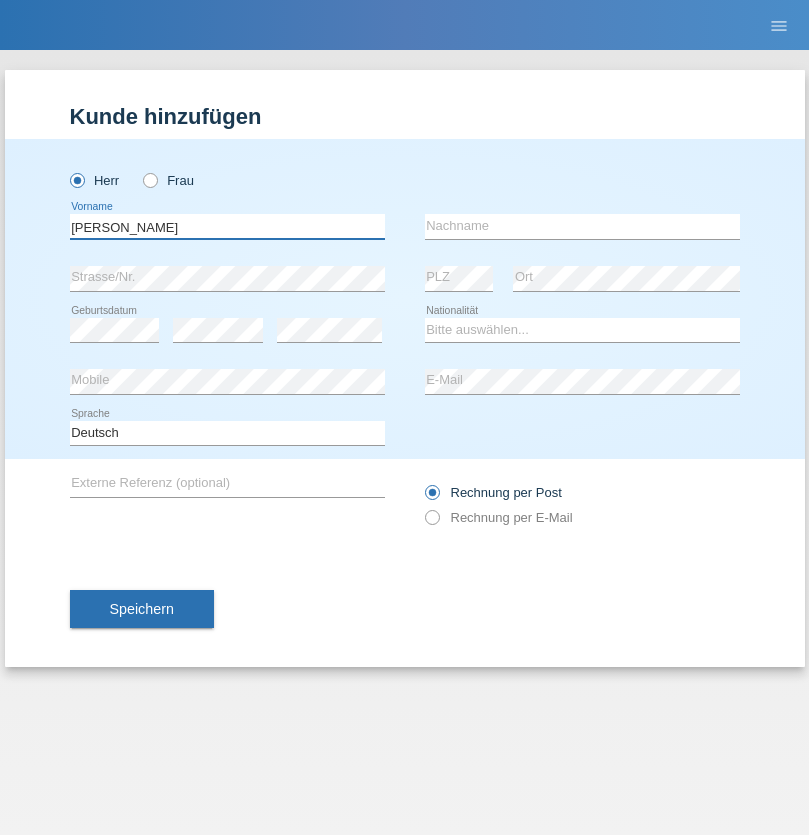 type on "[PERSON_NAME]" 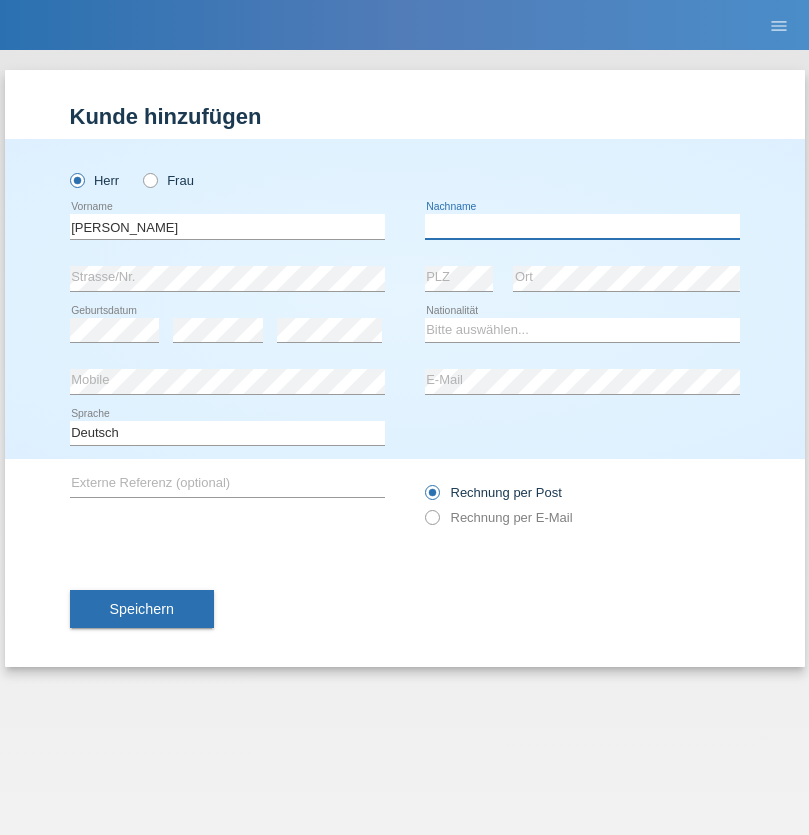 click at bounding box center [582, 226] 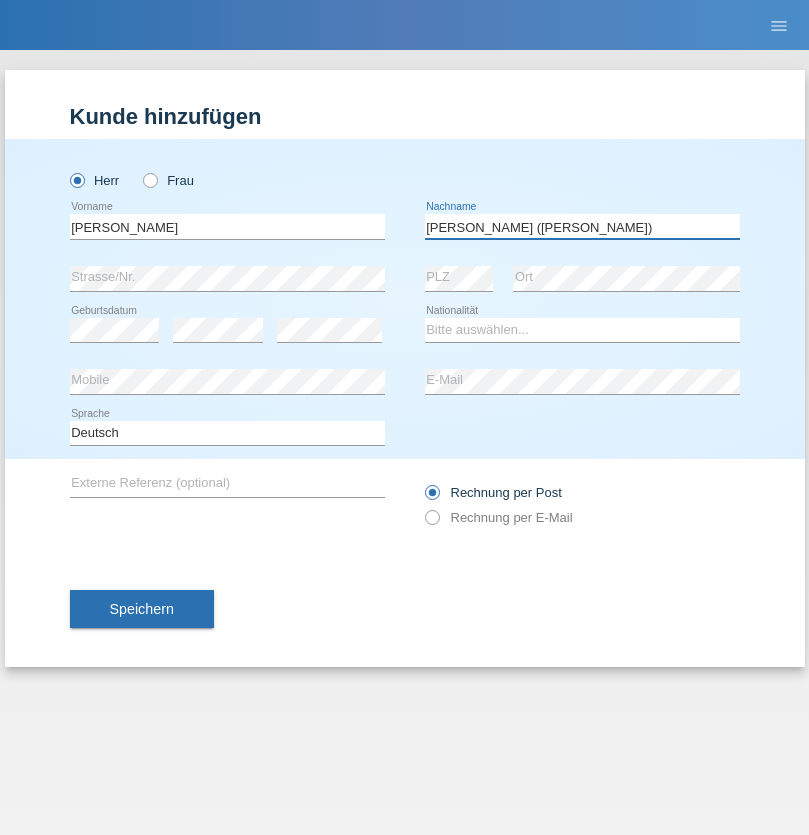 type on "[PERSON_NAME] (Miriã)" 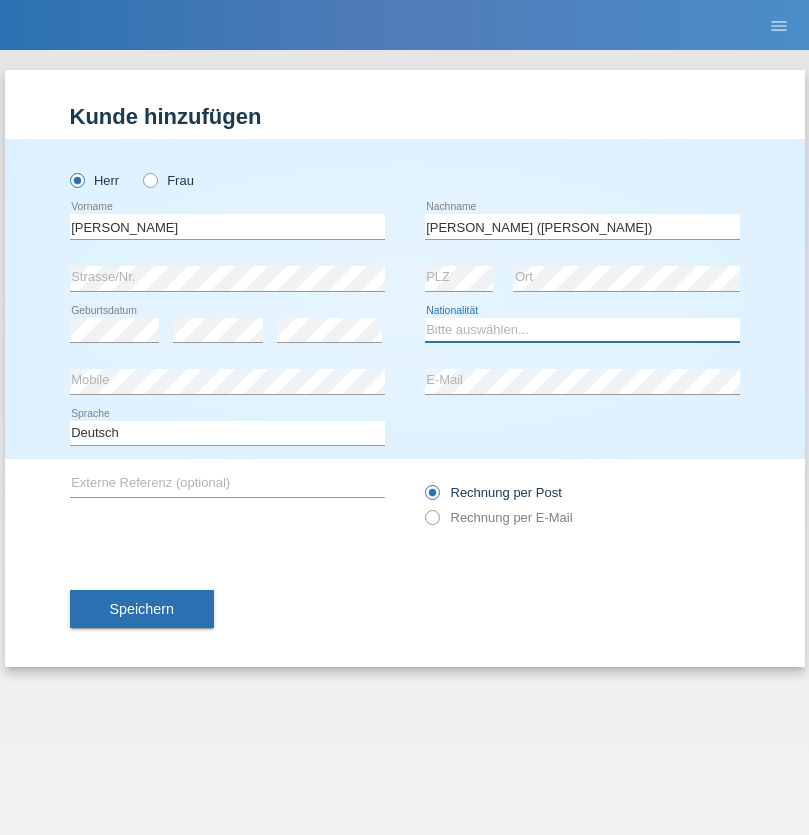 select on "BR" 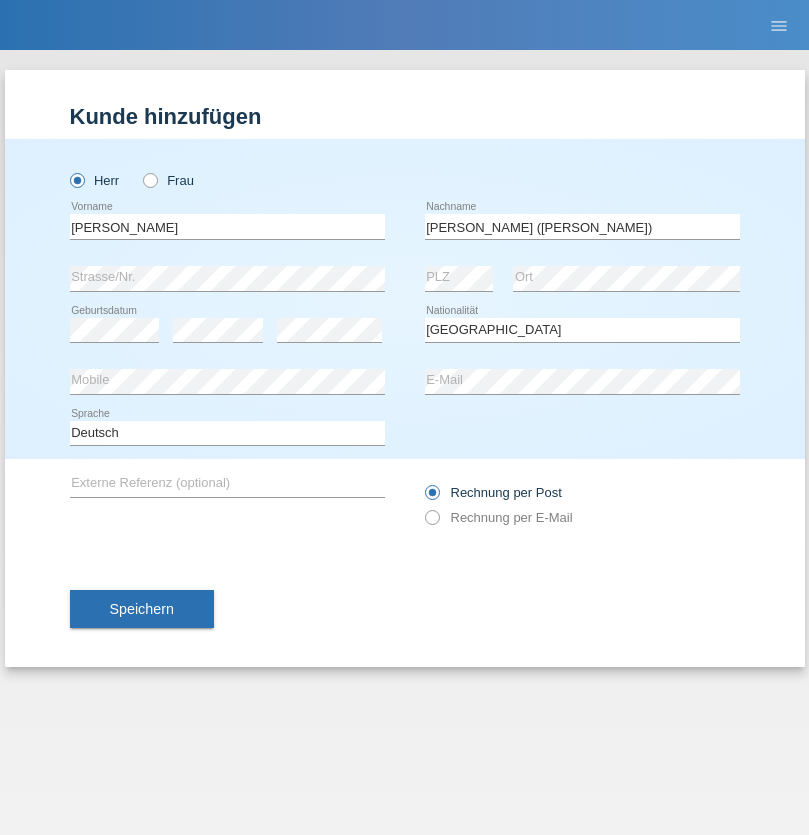 select on "C" 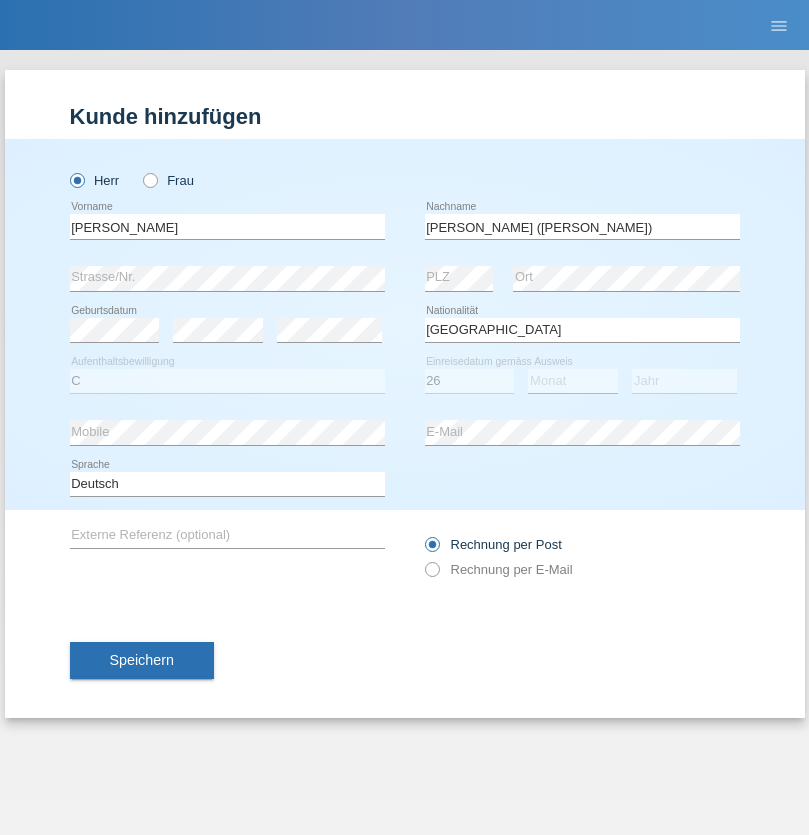 select on "01" 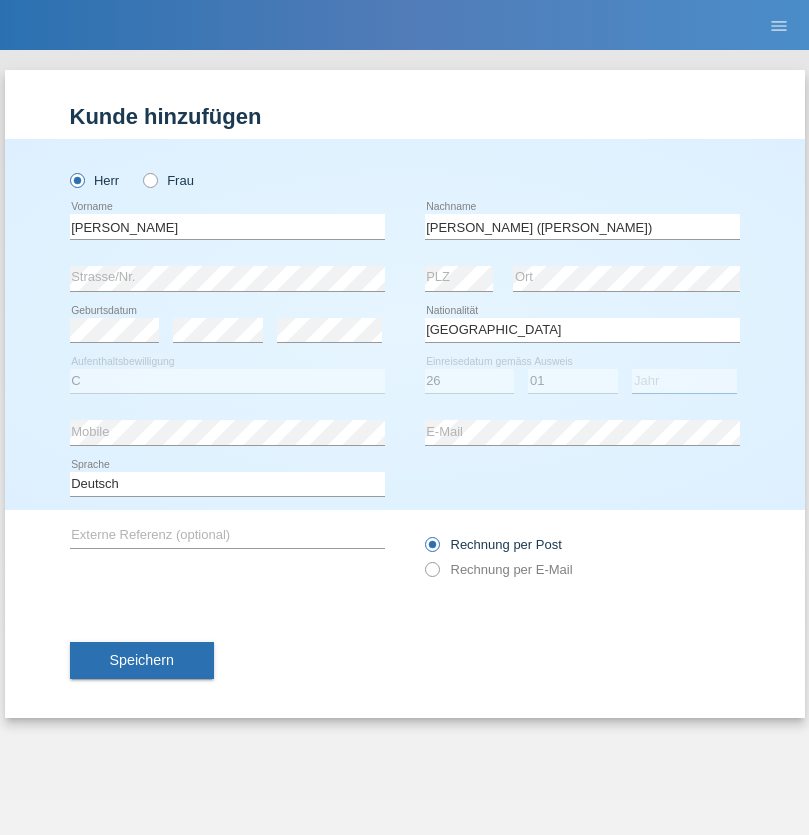 select on "2021" 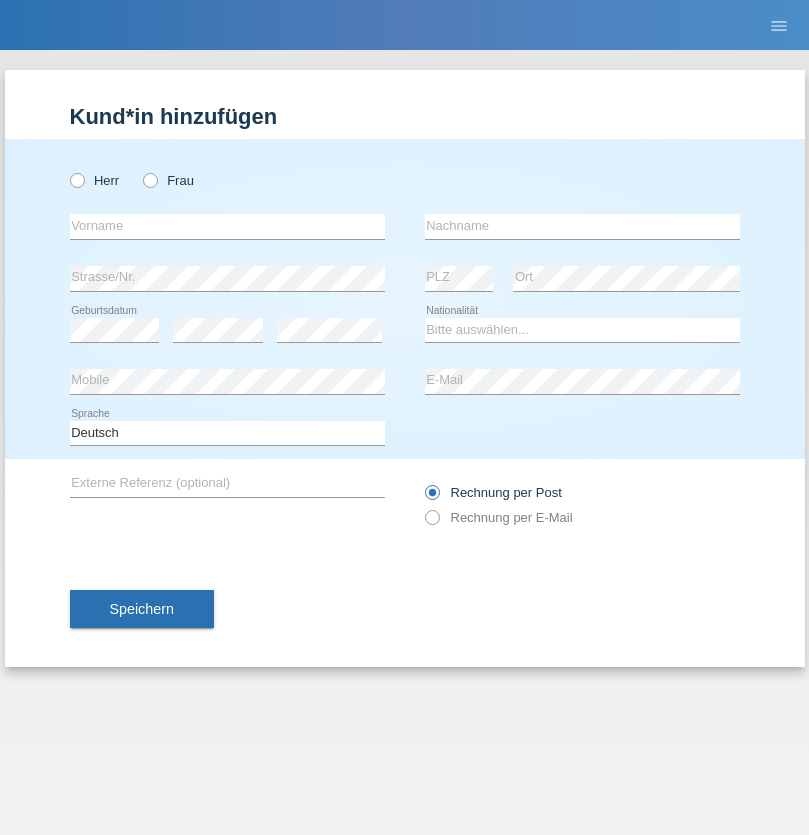 scroll, scrollTop: 0, scrollLeft: 0, axis: both 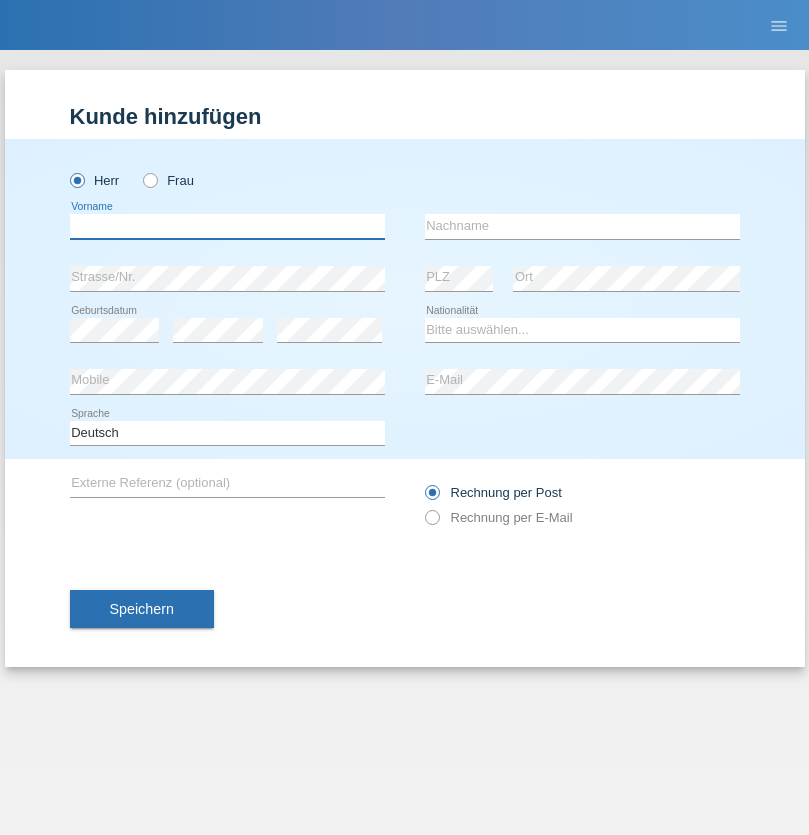 click at bounding box center (227, 226) 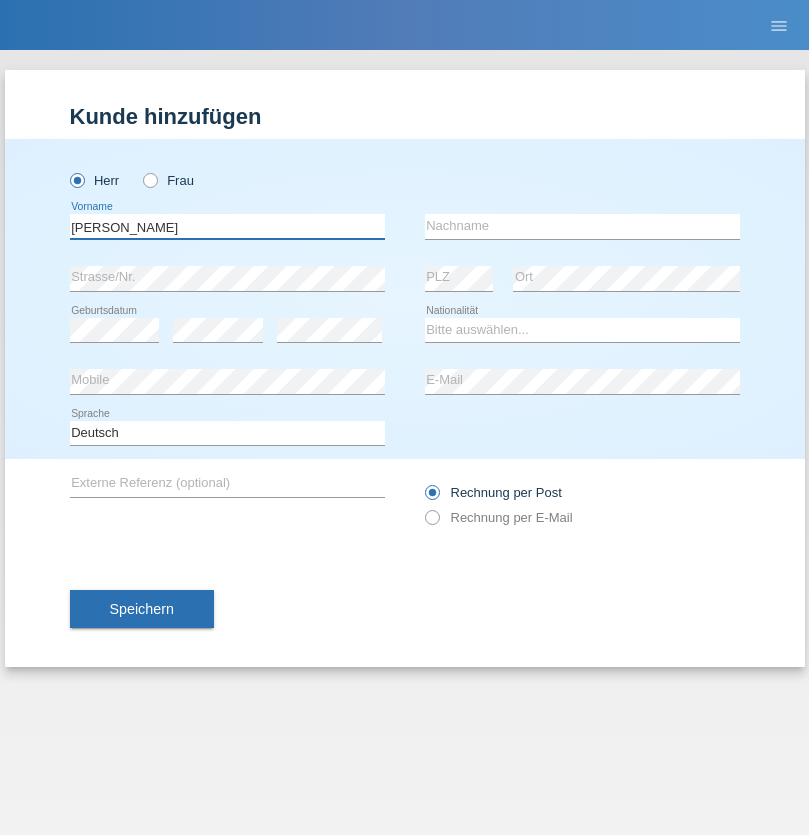 type on "Alex" 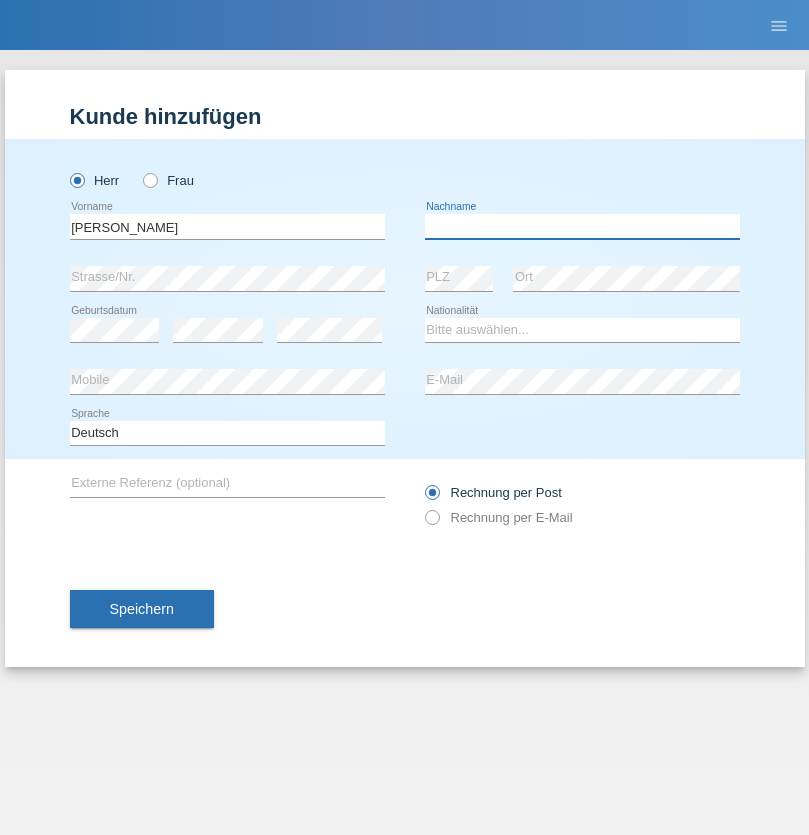 click at bounding box center (582, 226) 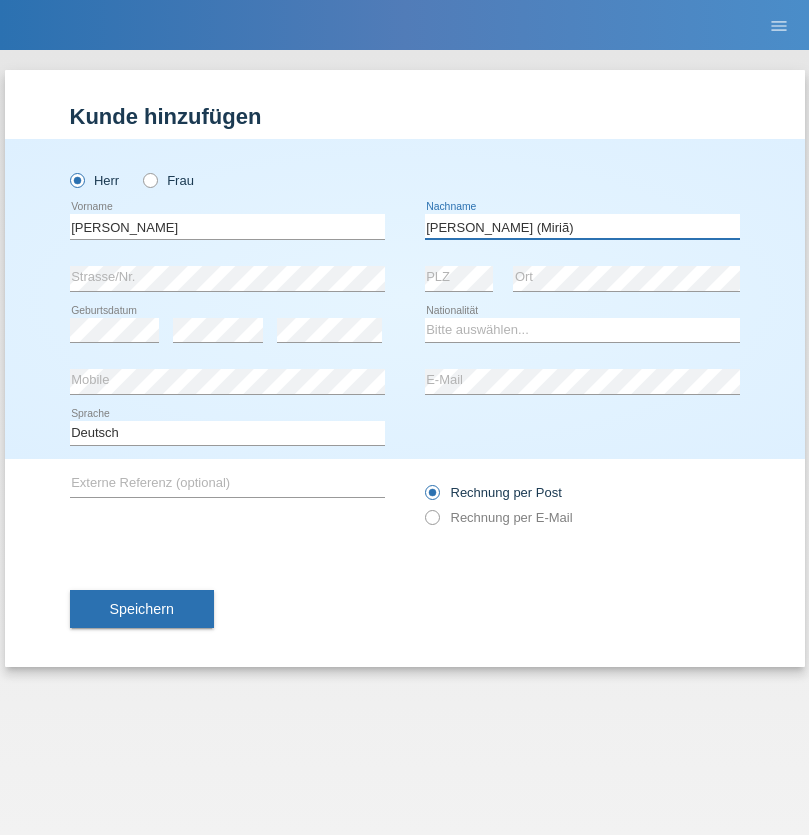 type on "A. Cassiano (Miriã)" 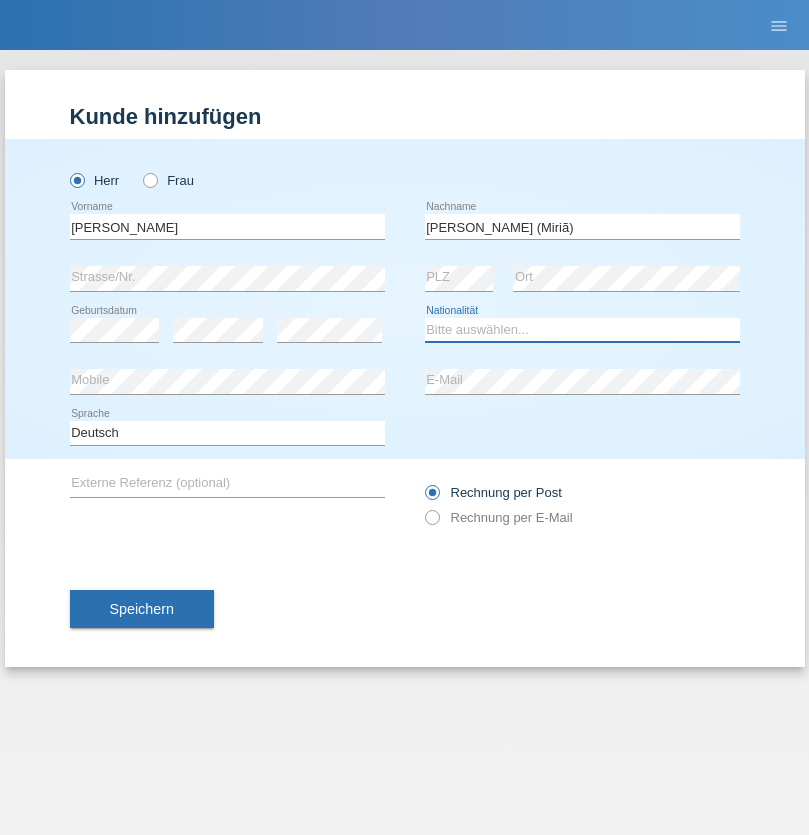 select on "BR" 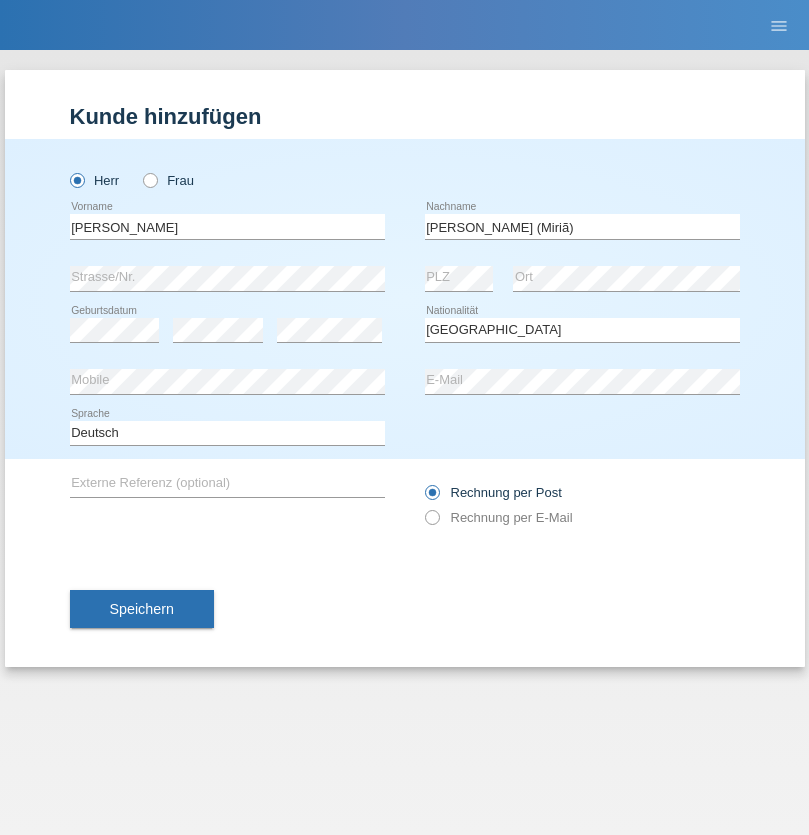 select on "C" 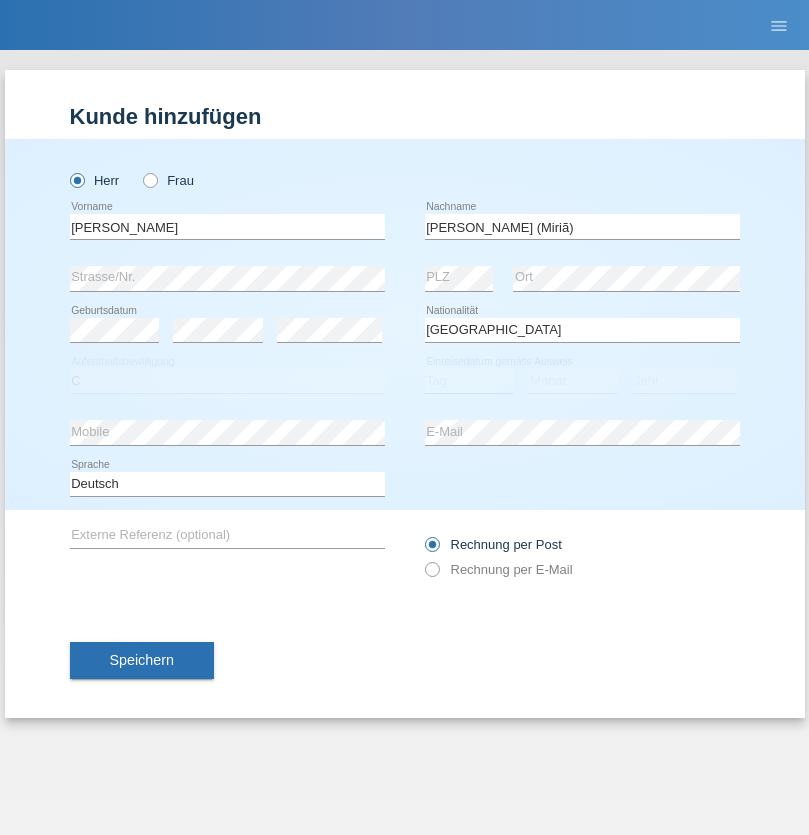 select on "14" 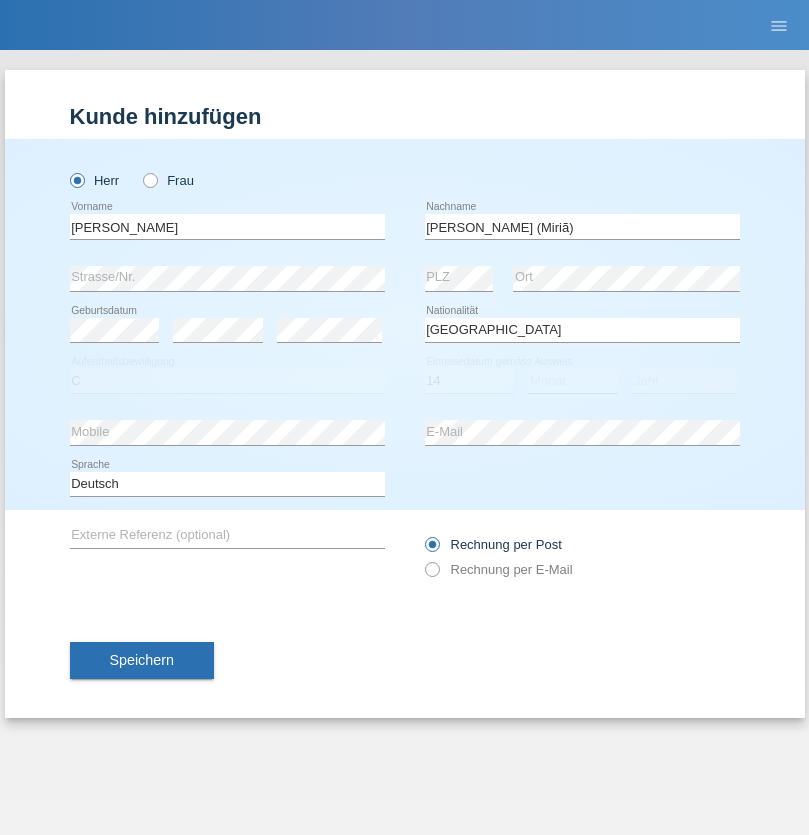 select on "12" 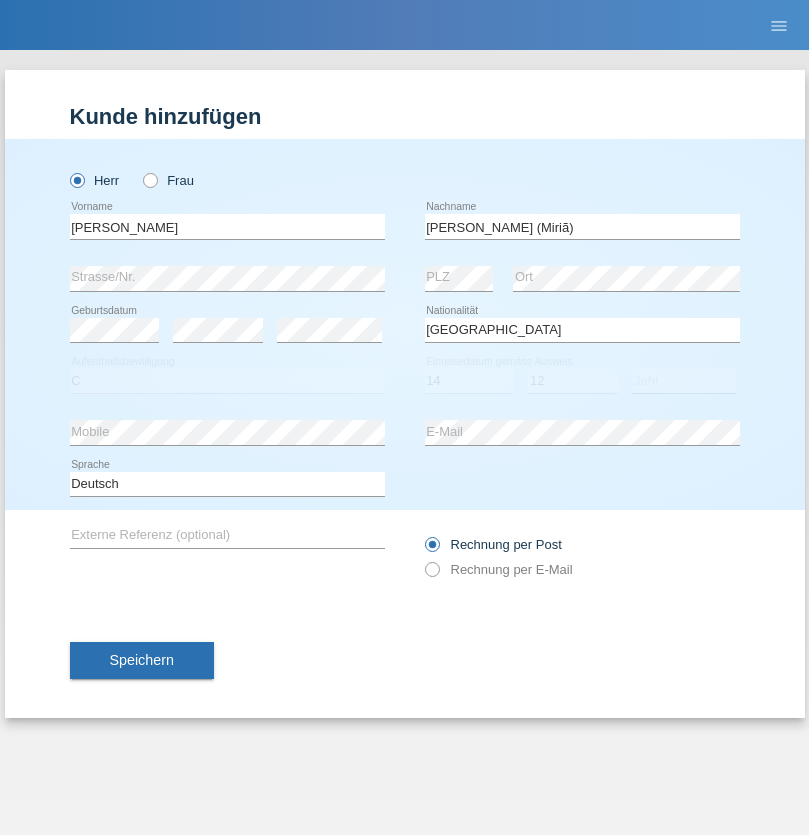 select on "2001" 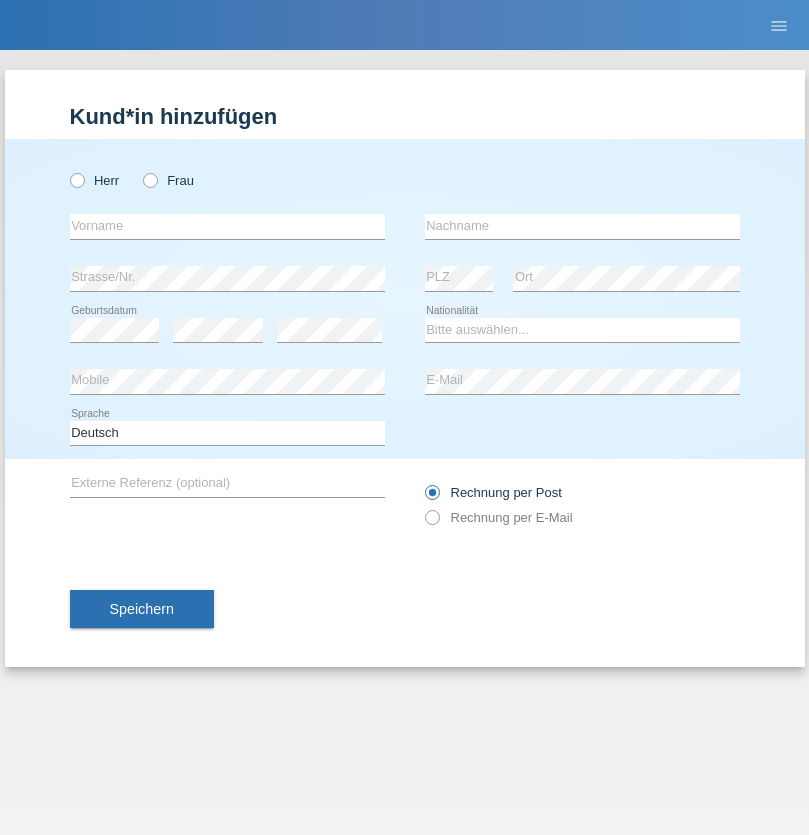 scroll, scrollTop: 0, scrollLeft: 0, axis: both 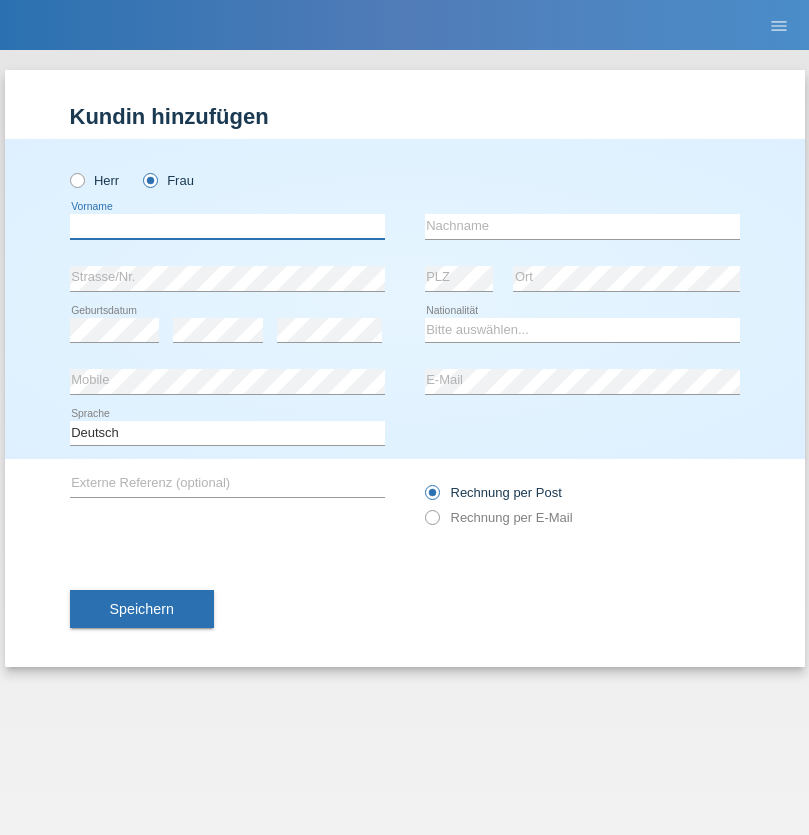 click at bounding box center [227, 226] 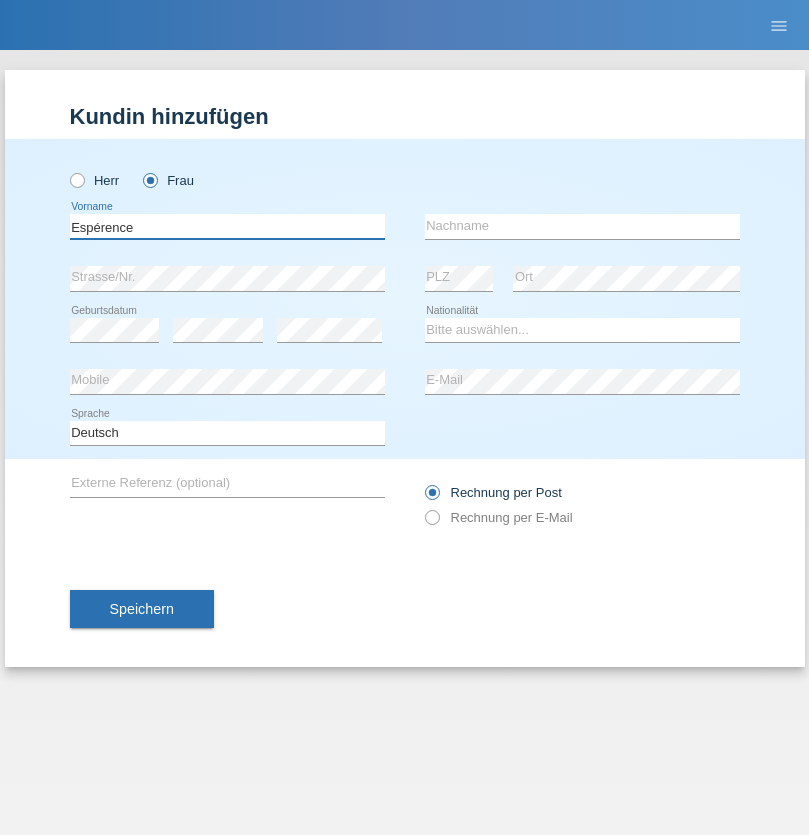 type on "Espérence" 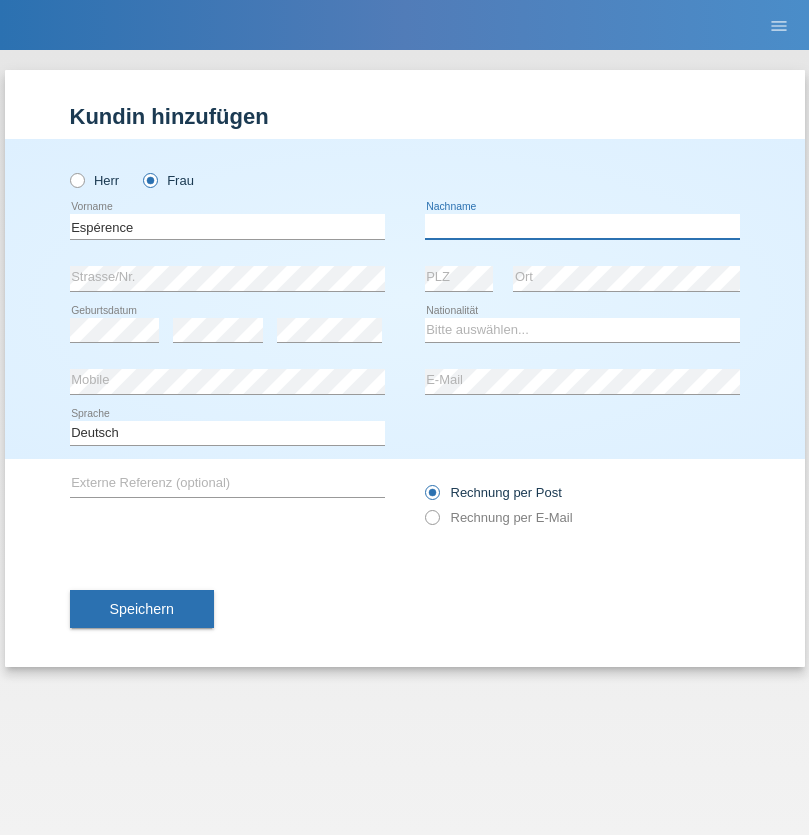 click at bounding box center (582, 226) 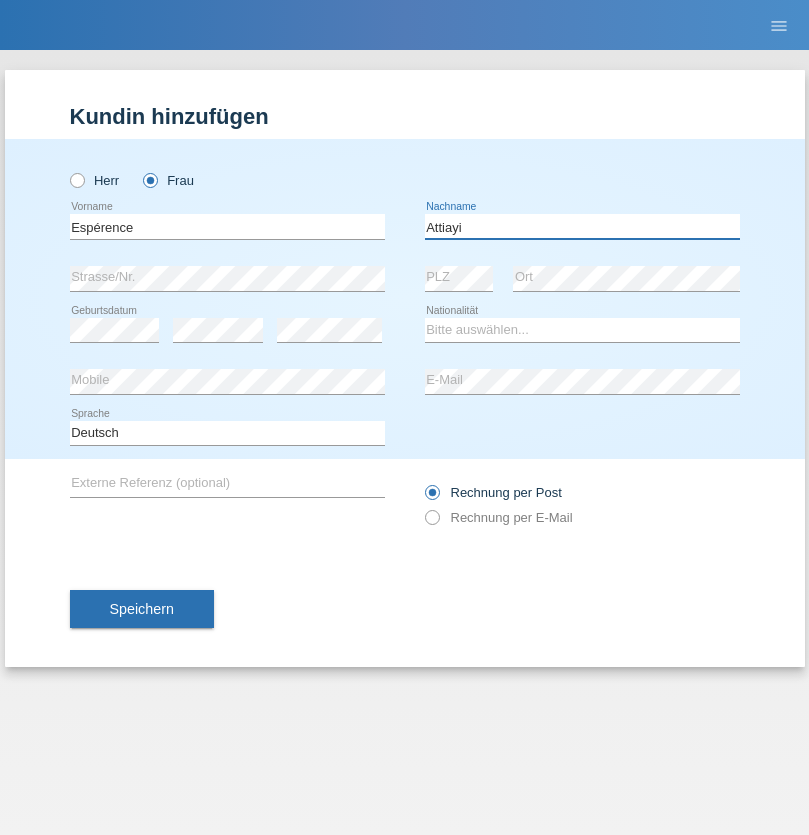 type on "Attiayi" 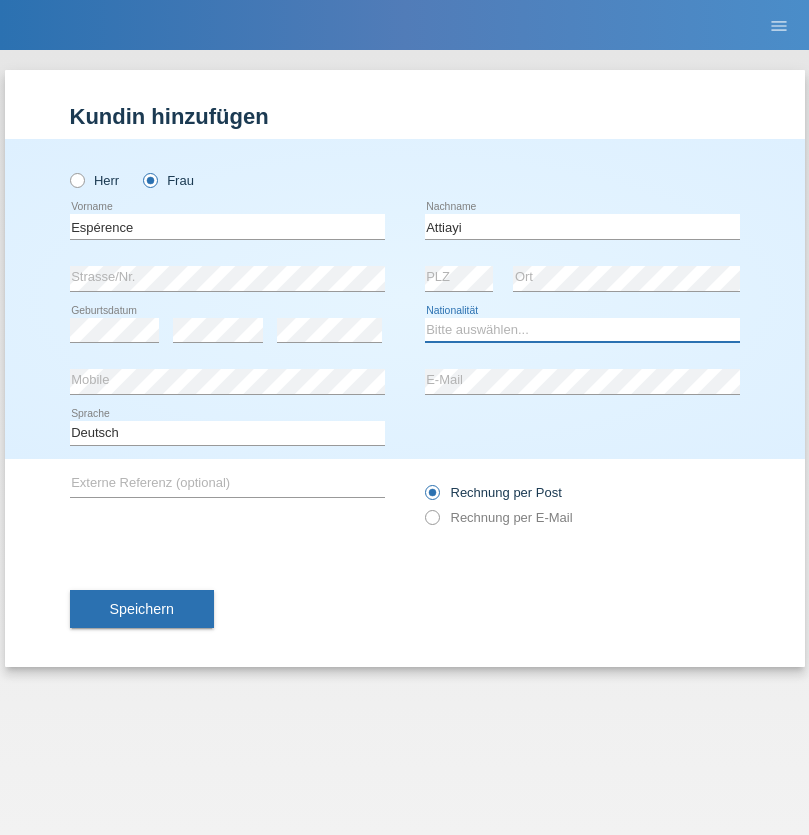 select on "CH" 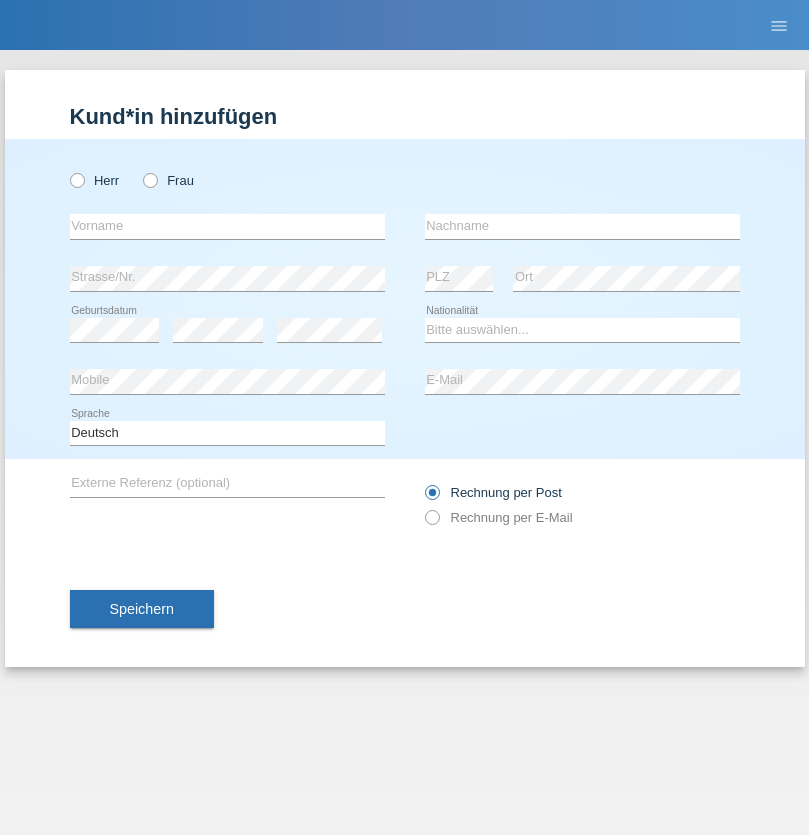 scroll, scrollTop: 0, scrollLeft: 0, axis: both 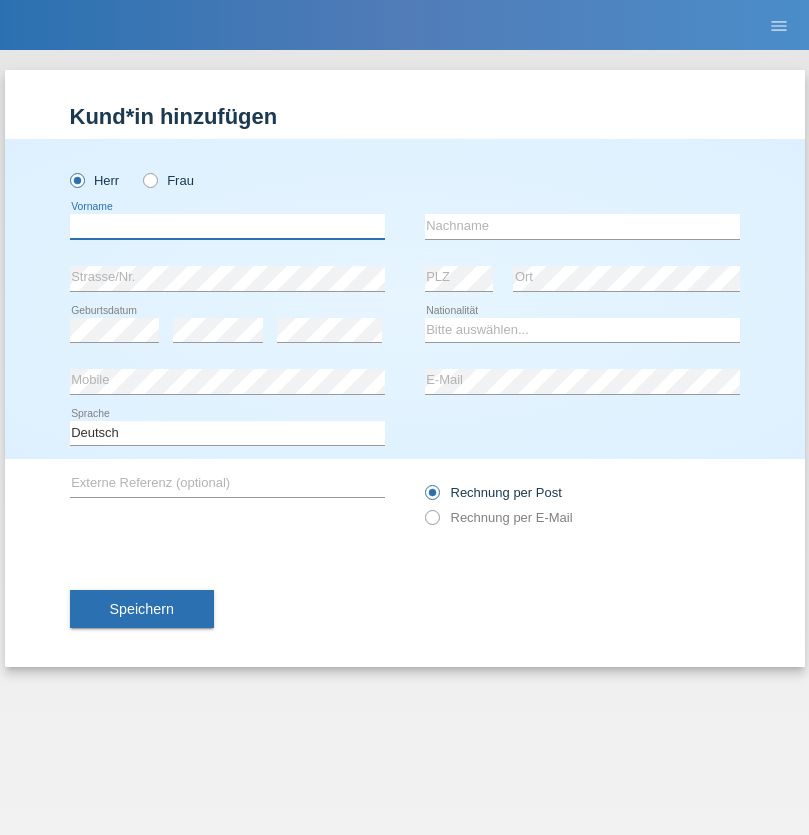 click at bounding box center (227, 226) 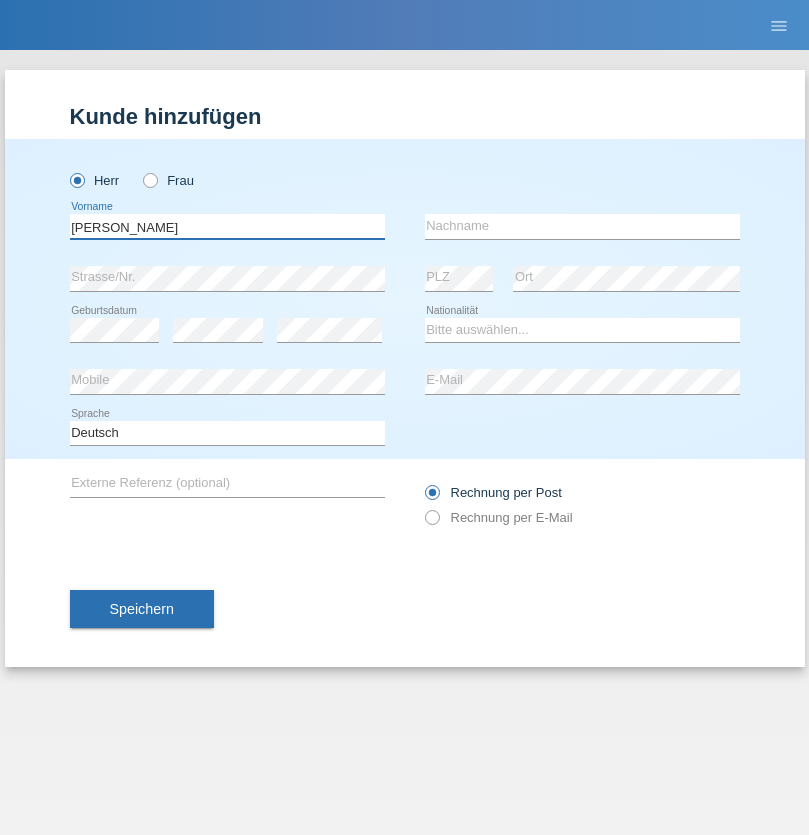 type on "Charles" 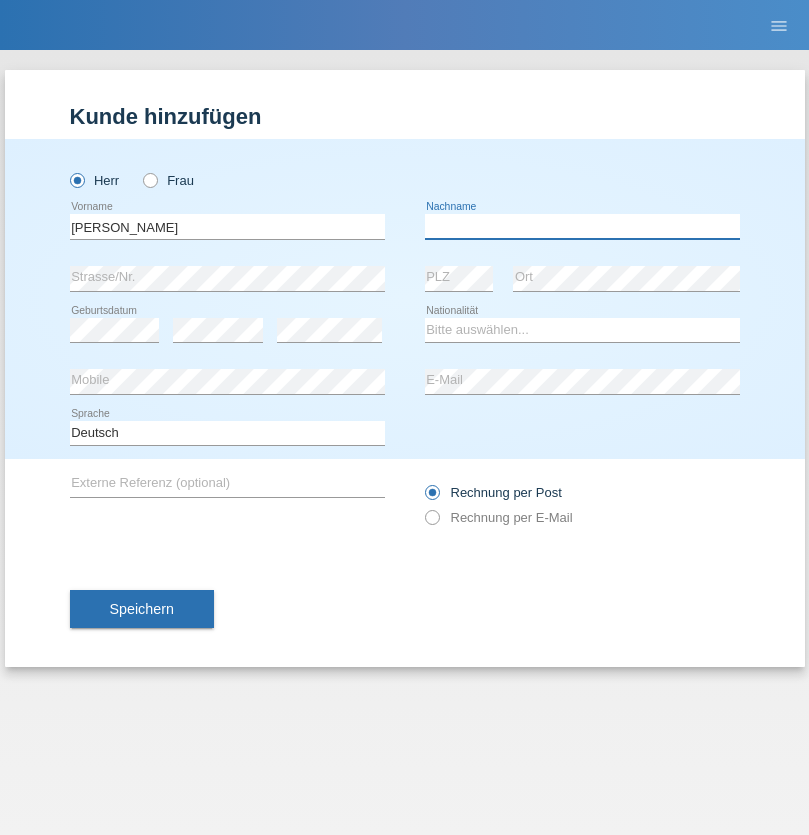 click at bounding box center [582, 226] 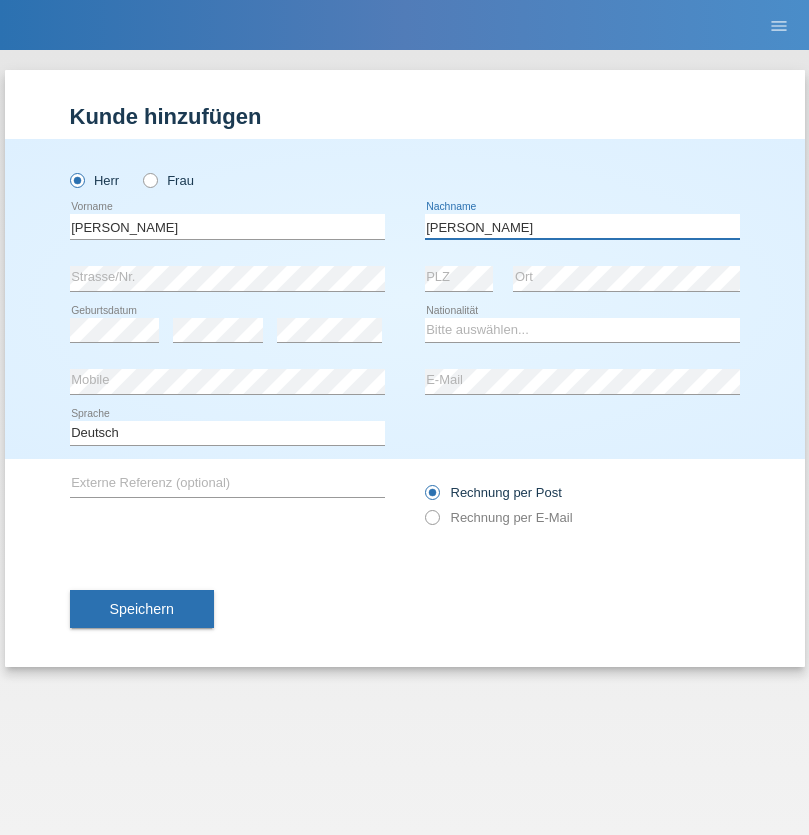 type on "Chetelat" 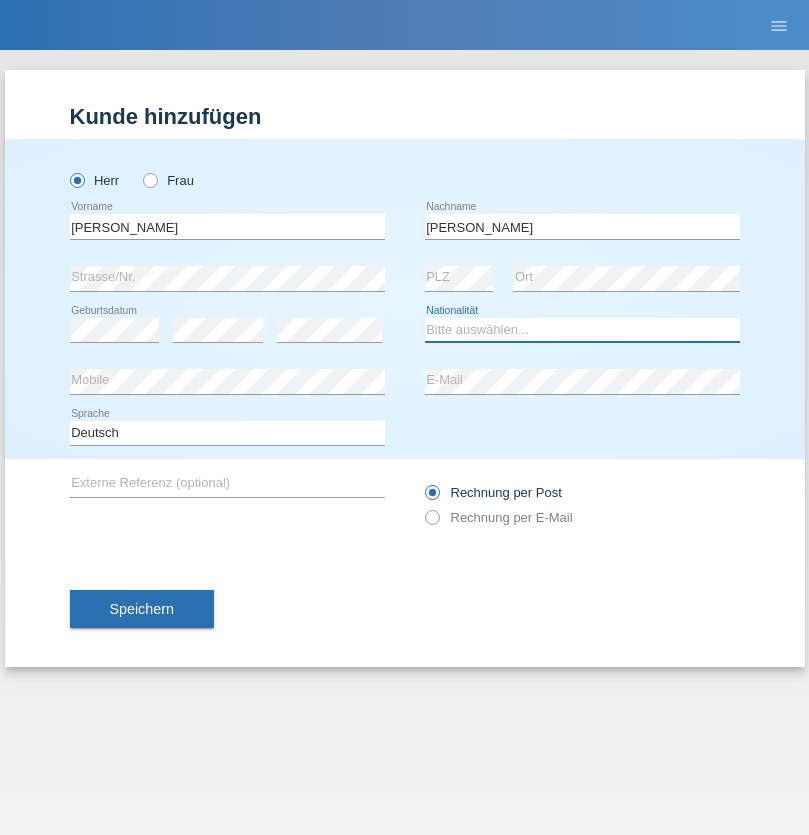 select on "CH" 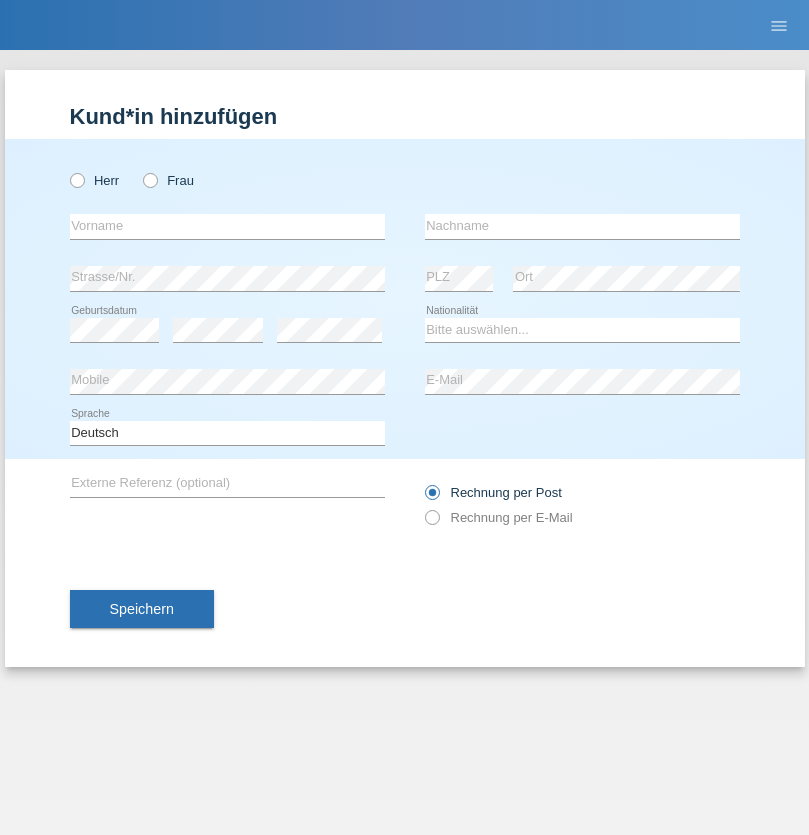 scroll, scrollTop: 0, scrollLeft: 0, axis: both 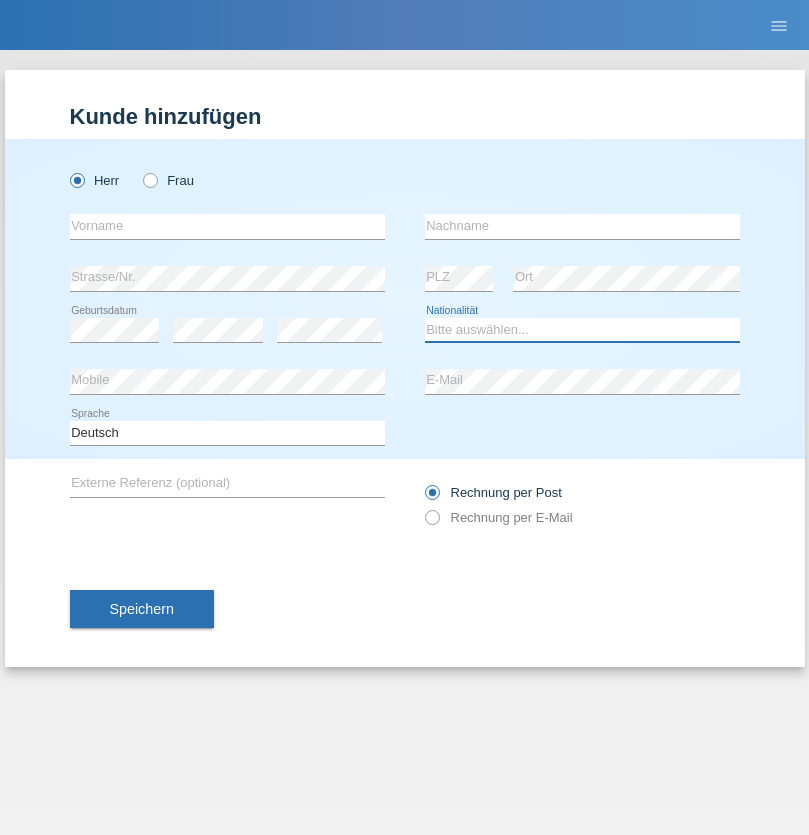 select on "XK" 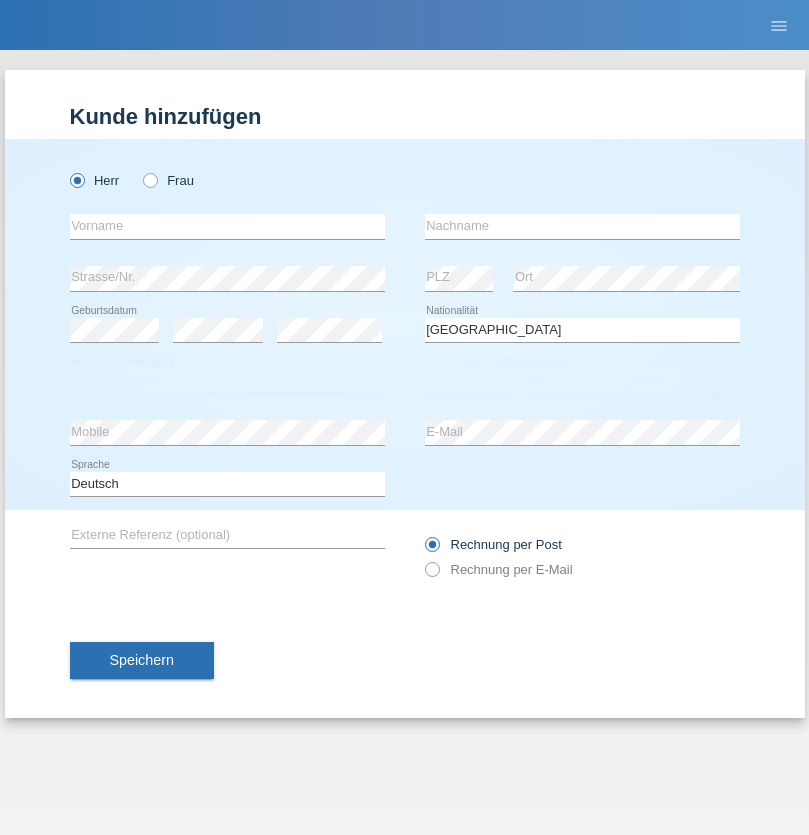 select on "C" 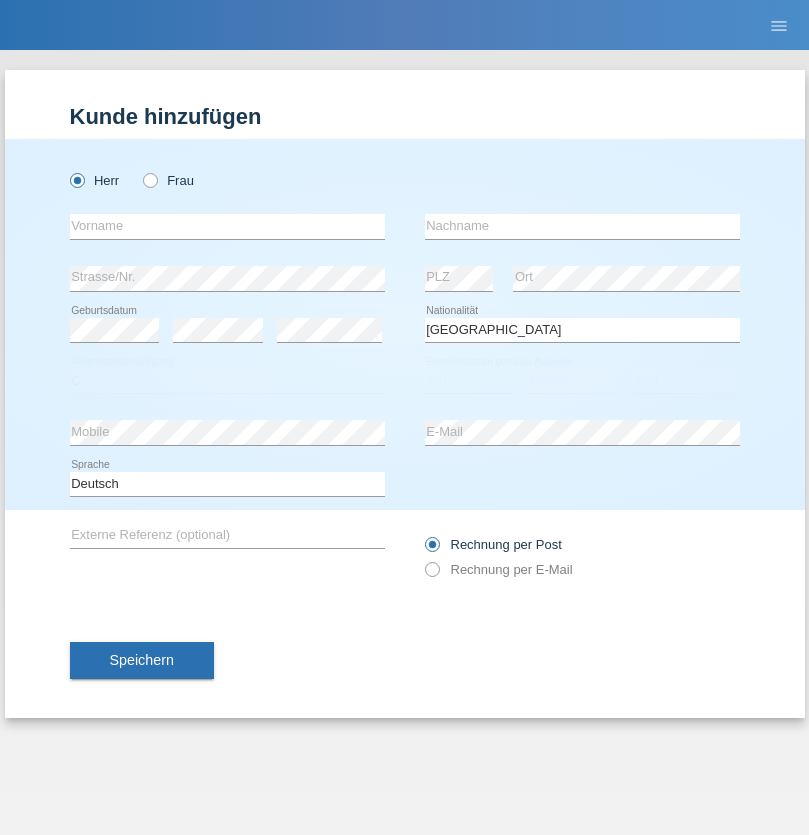 select on "01" 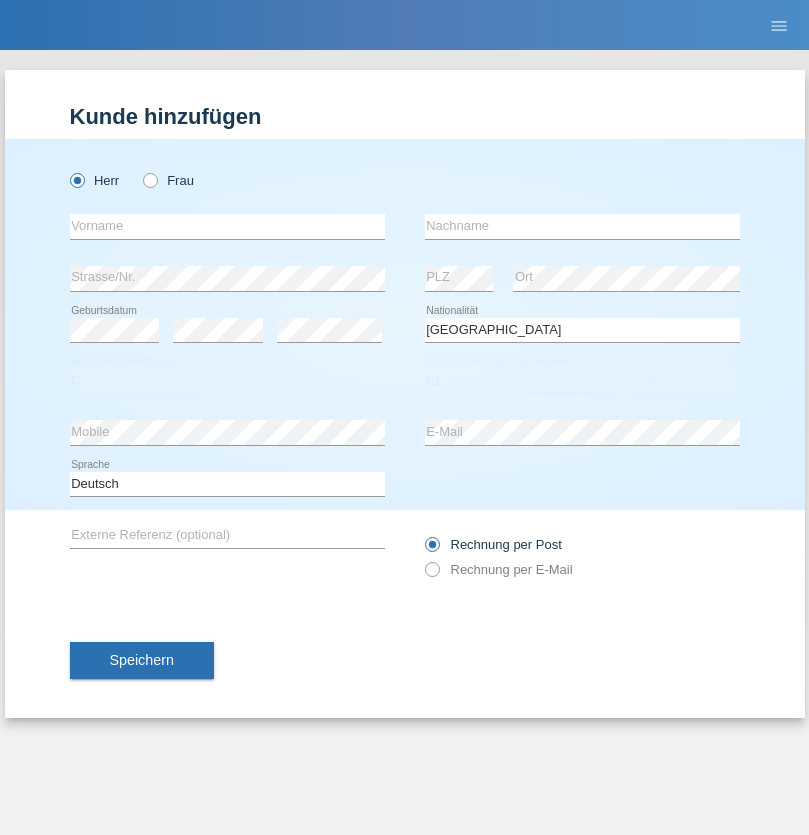 select on "02" 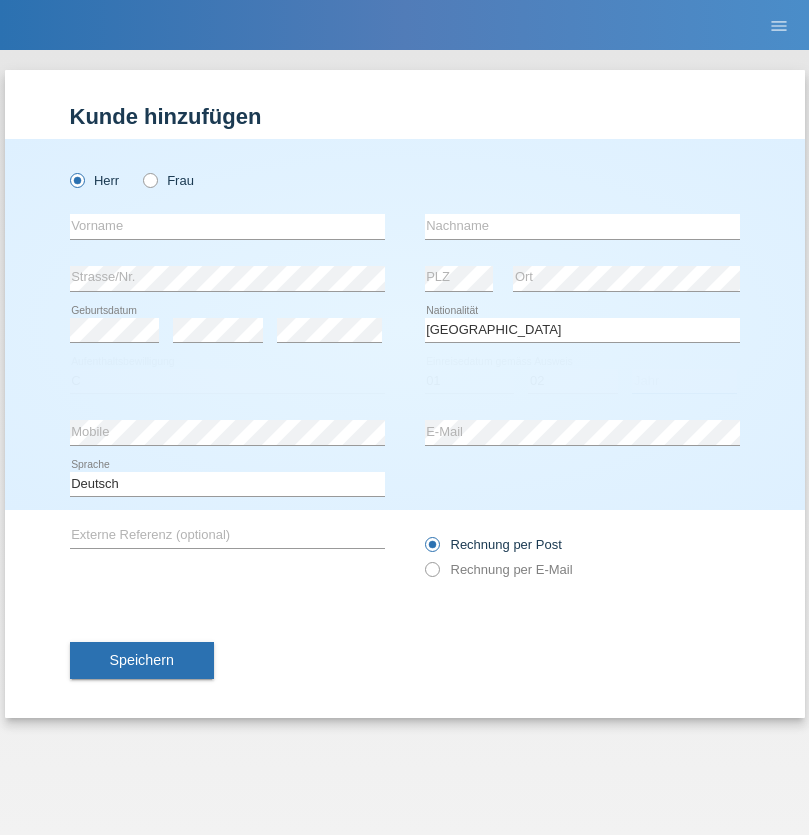 select on "1980" 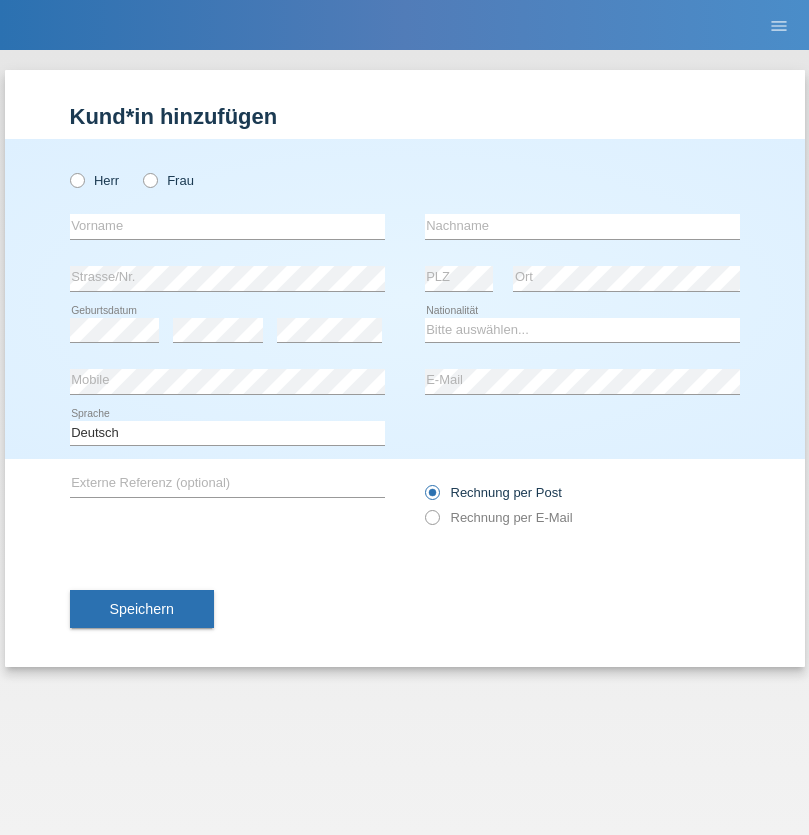 scroll, scrollTop: 0, scrollLeft: 0, axis: both 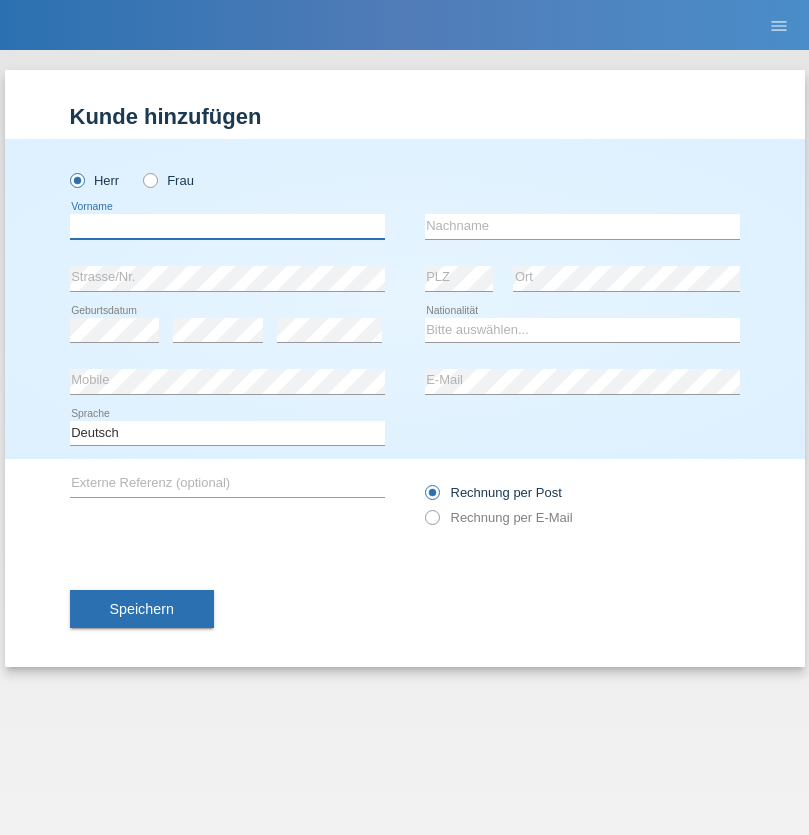click at bounding box center [227, 226] 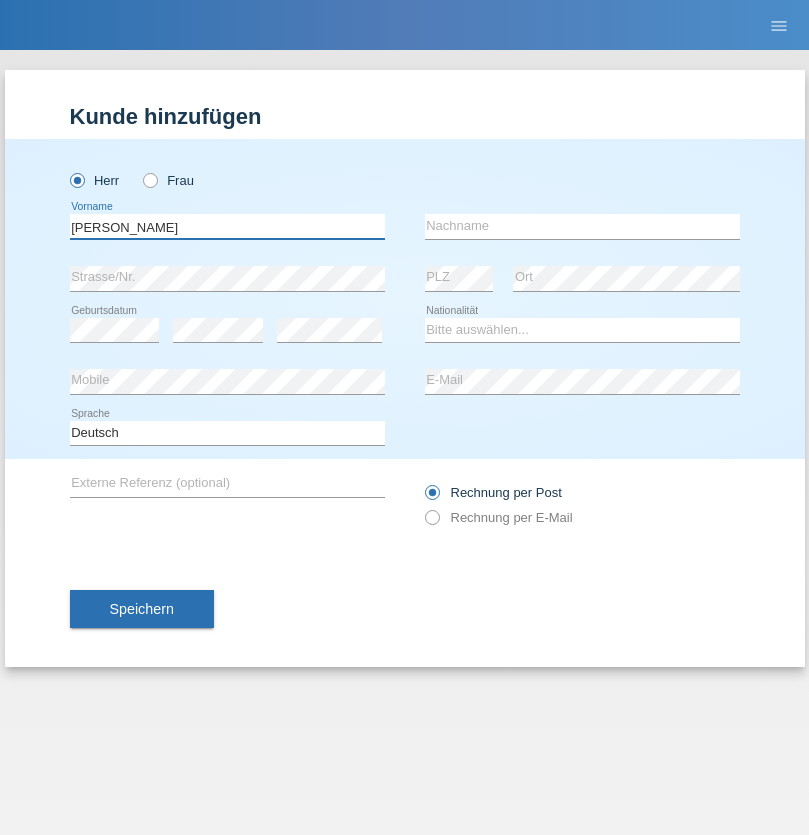 type on "Josip" 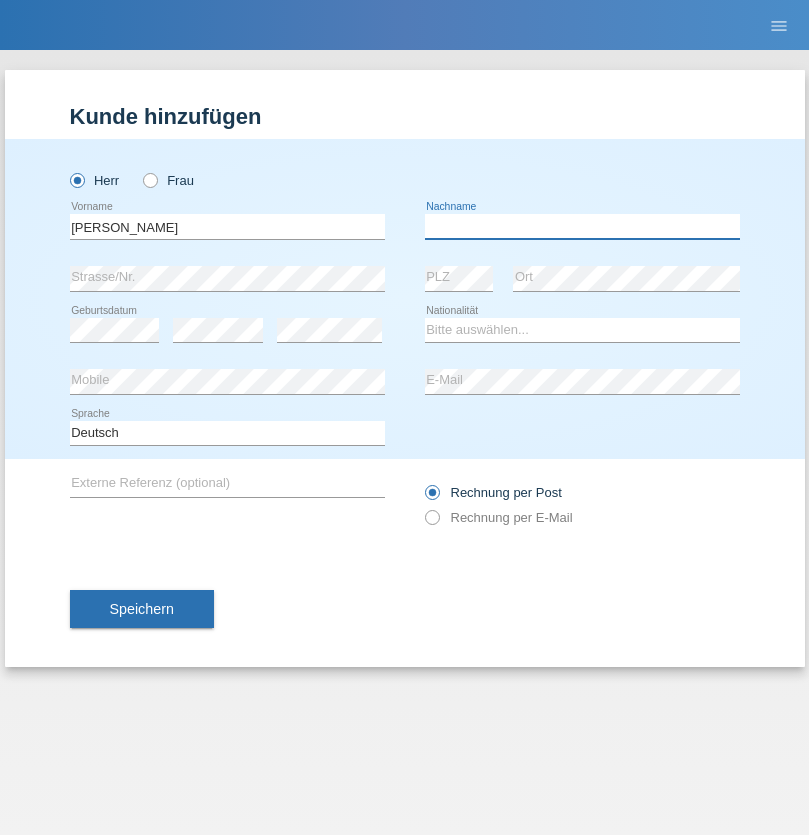 click at bounding box center [582, 226] 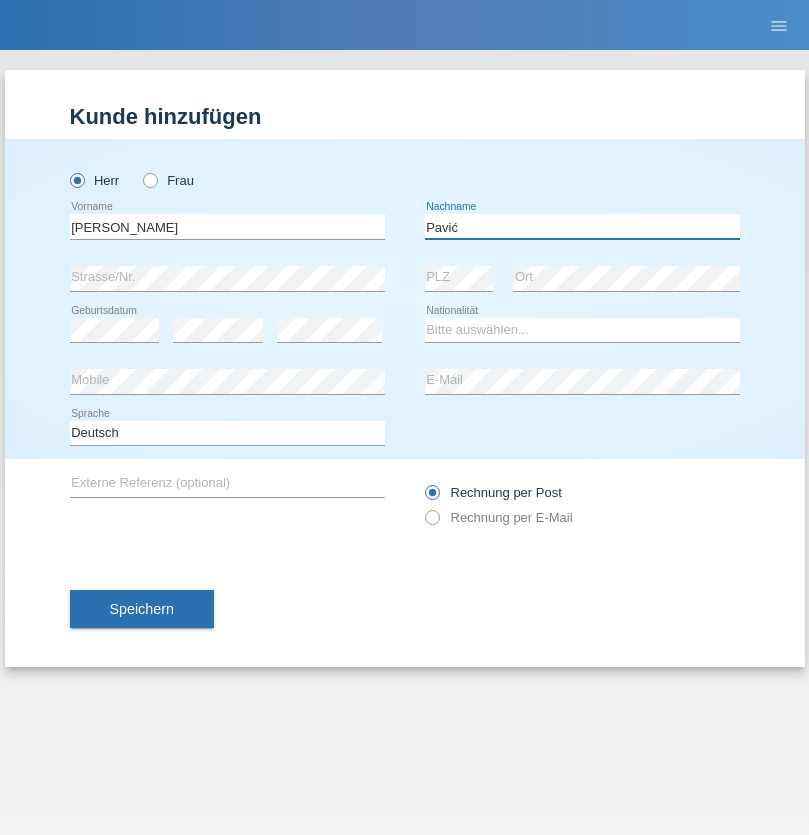 type on "Pavić" 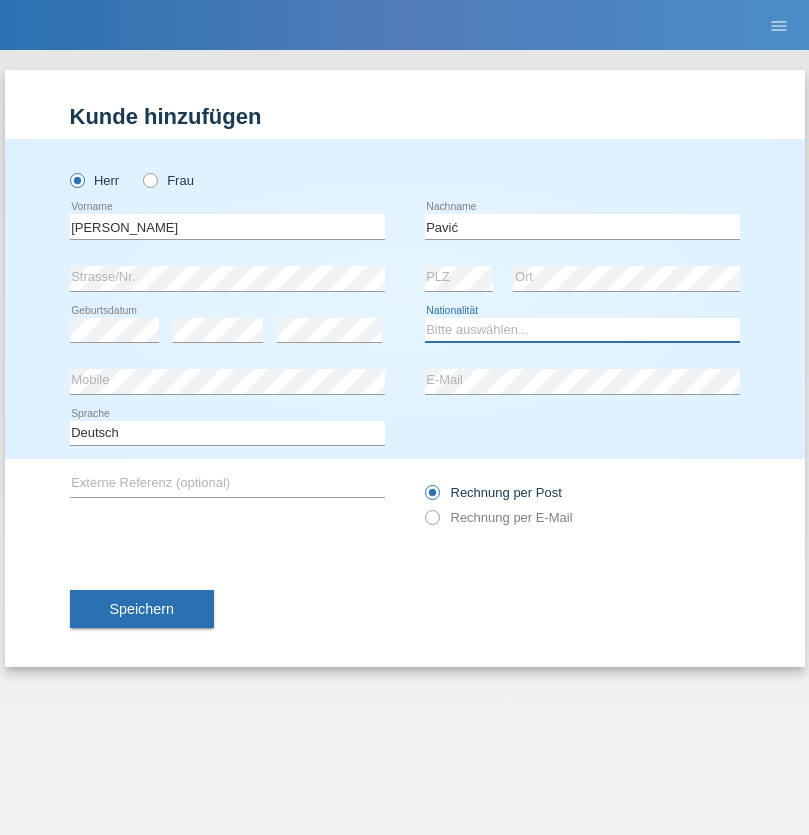 select on "HR" 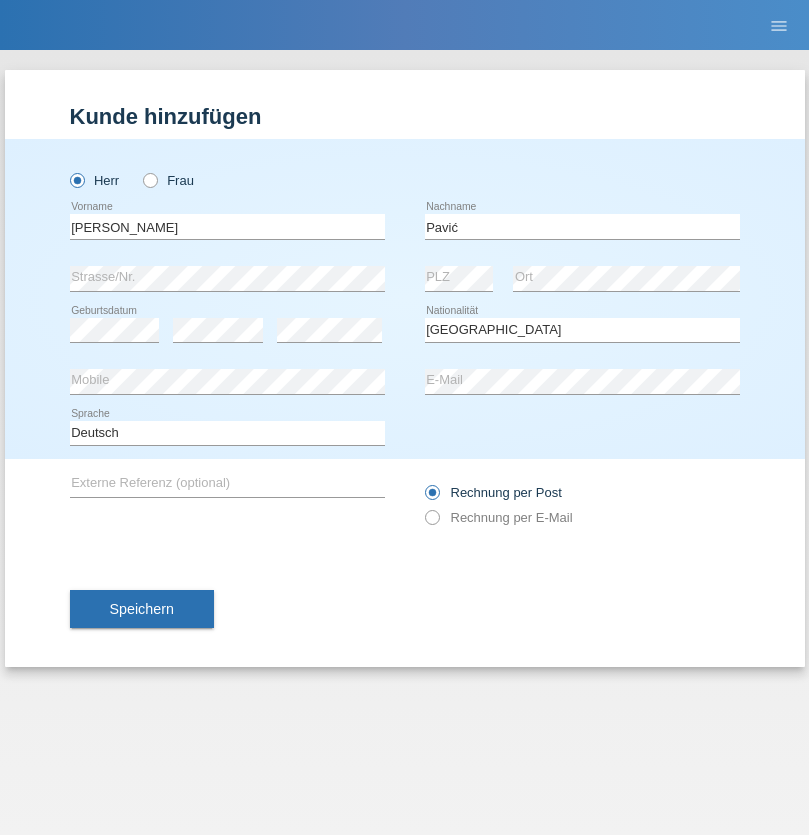select on "C" 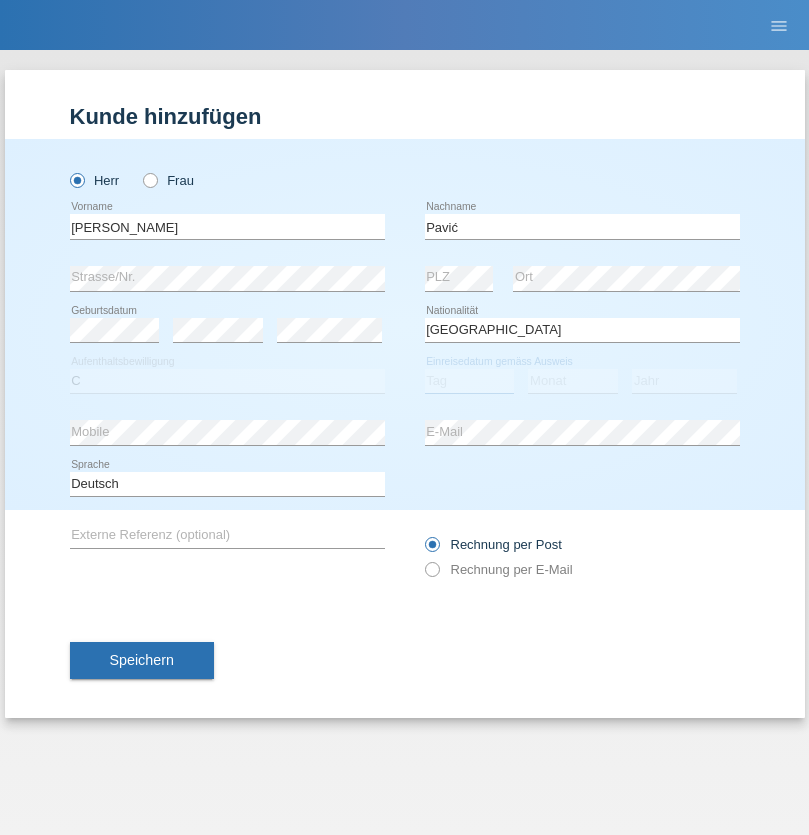 select on "21" 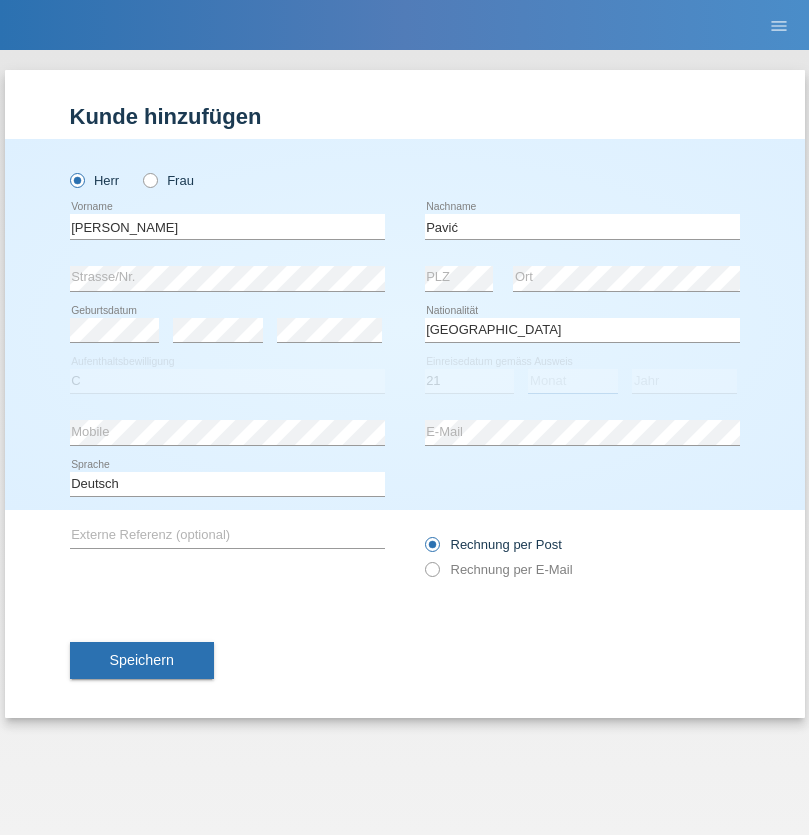select on "04" 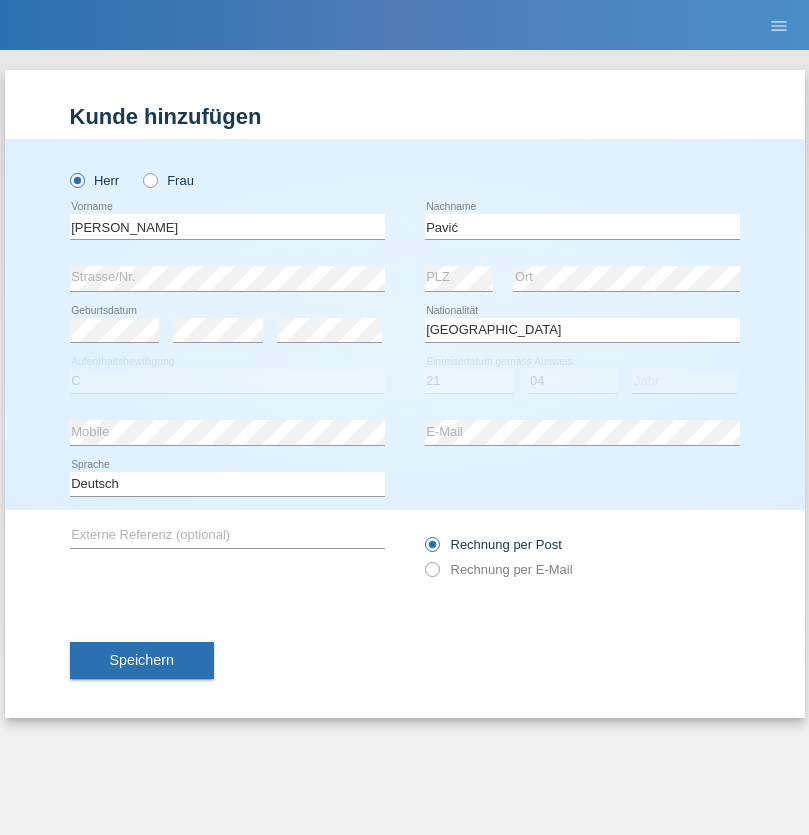 select on "2006" 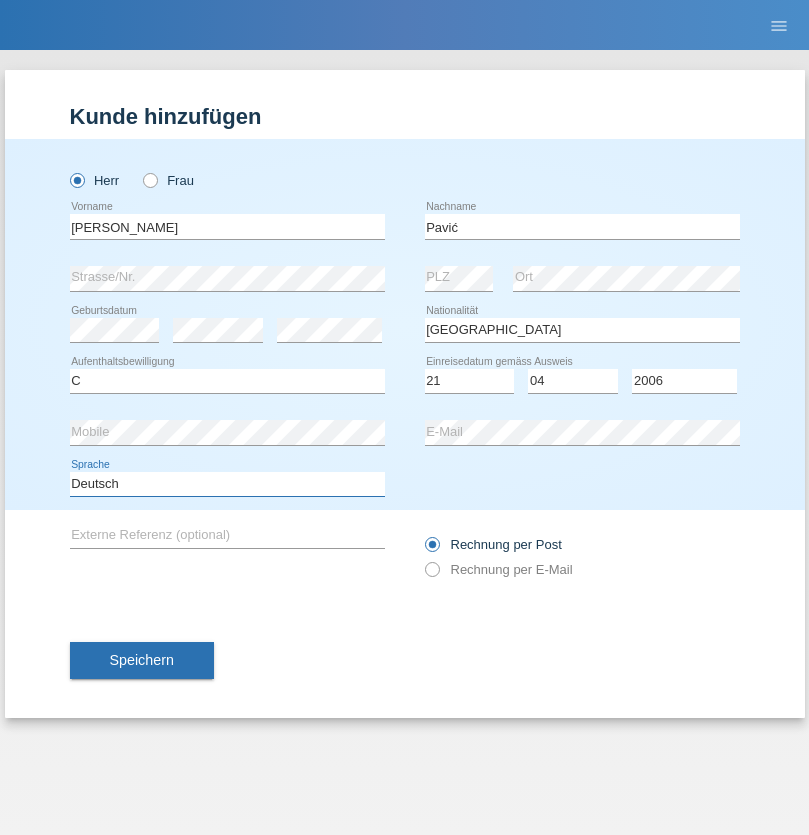 select on "en" 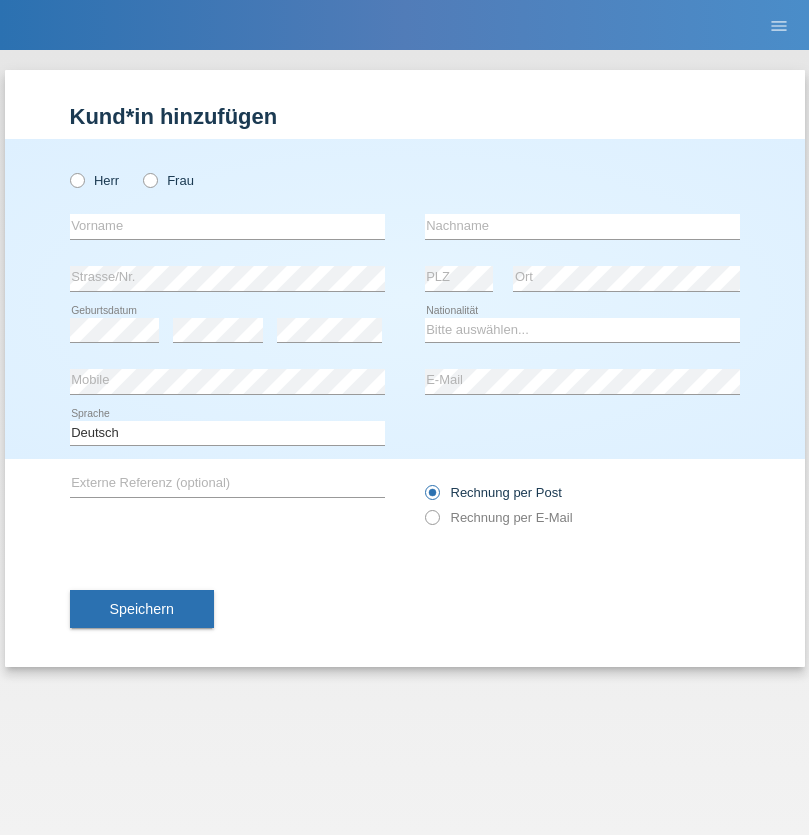 scroll, scrollTop: 0, scrollLeft: 0, axis: both 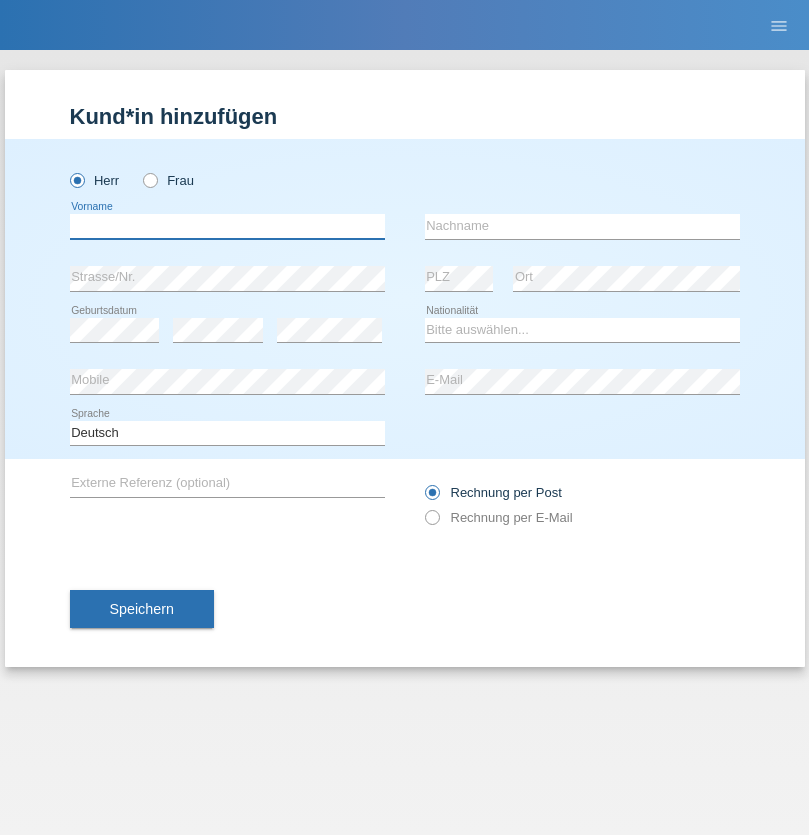 click at bounding box center [227, 226] 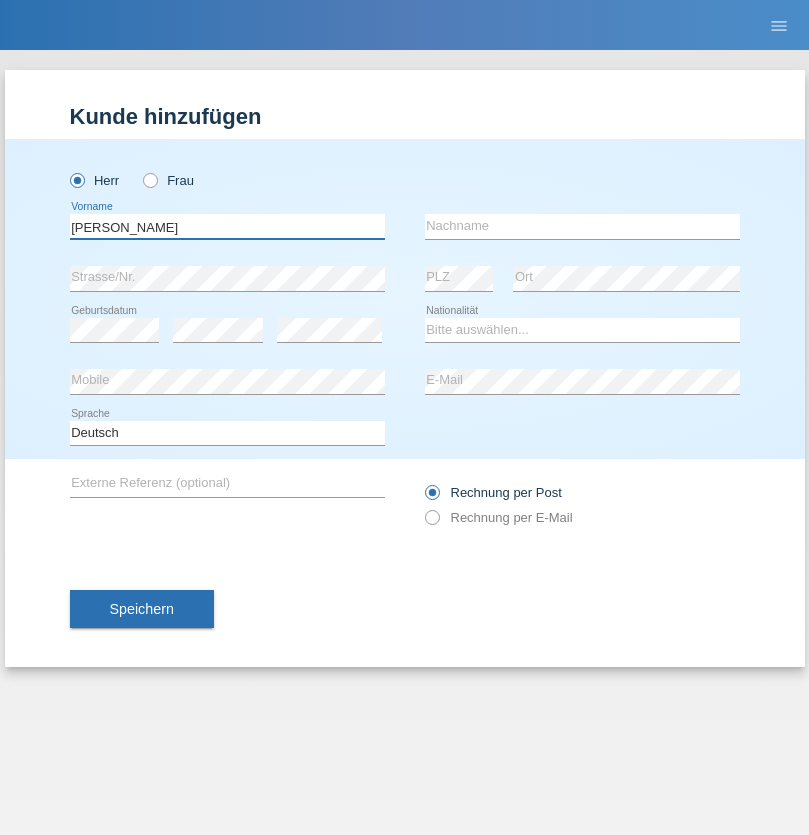 type on "Josip" 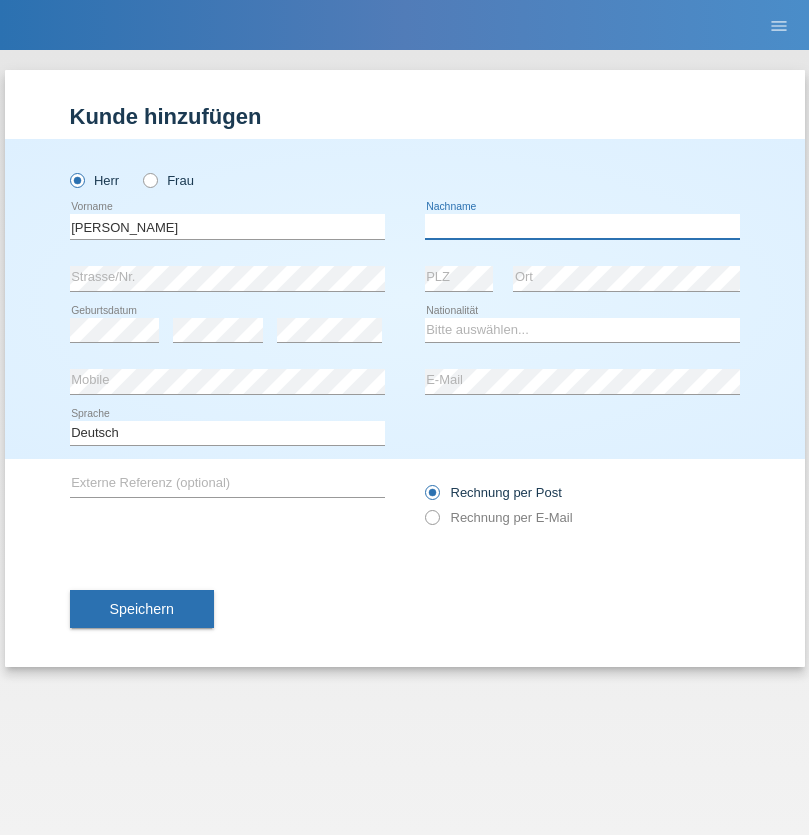 click at bounding box center (582, 226) 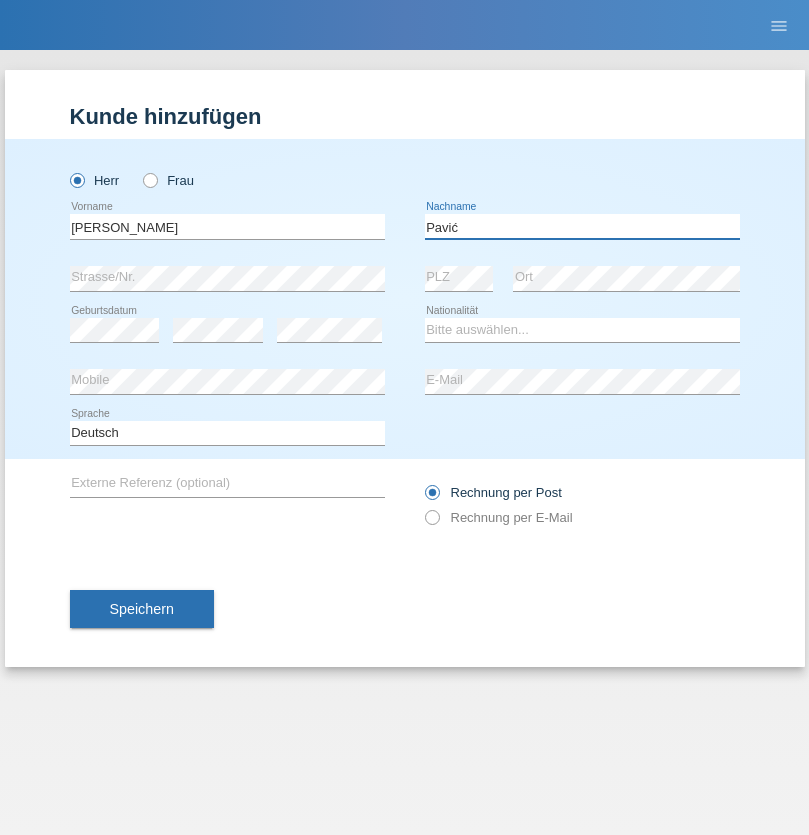 type on "Pavić" 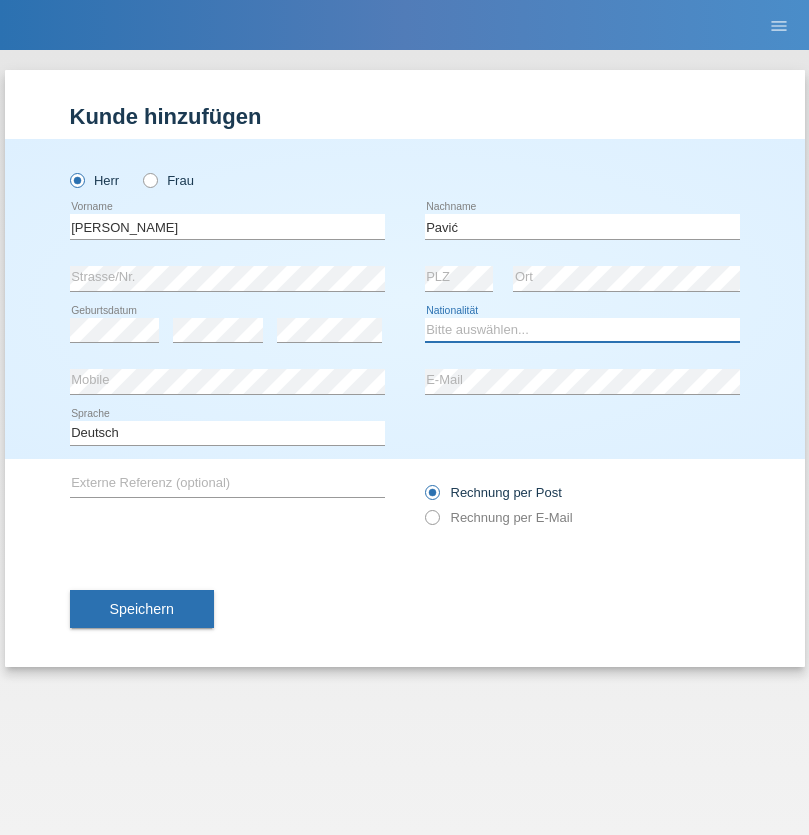 select on "HR" 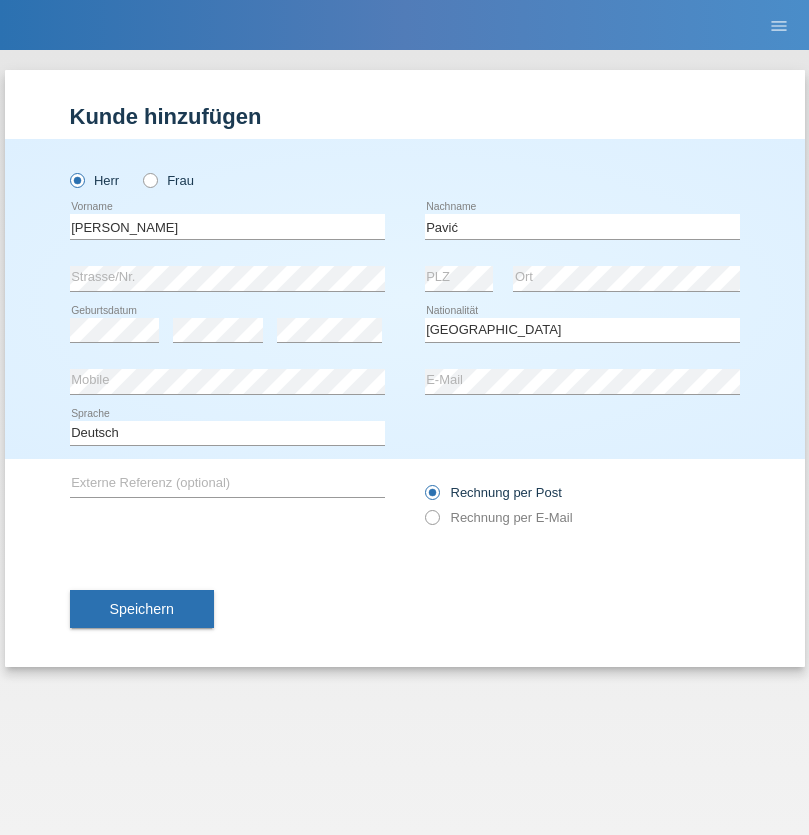 select on "C" 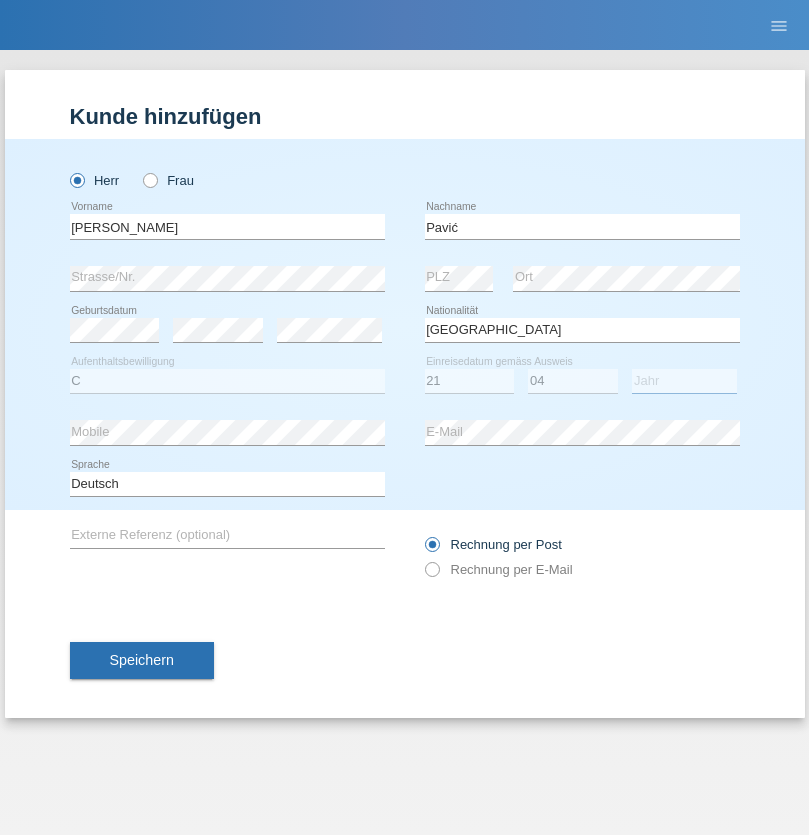select on "2006" 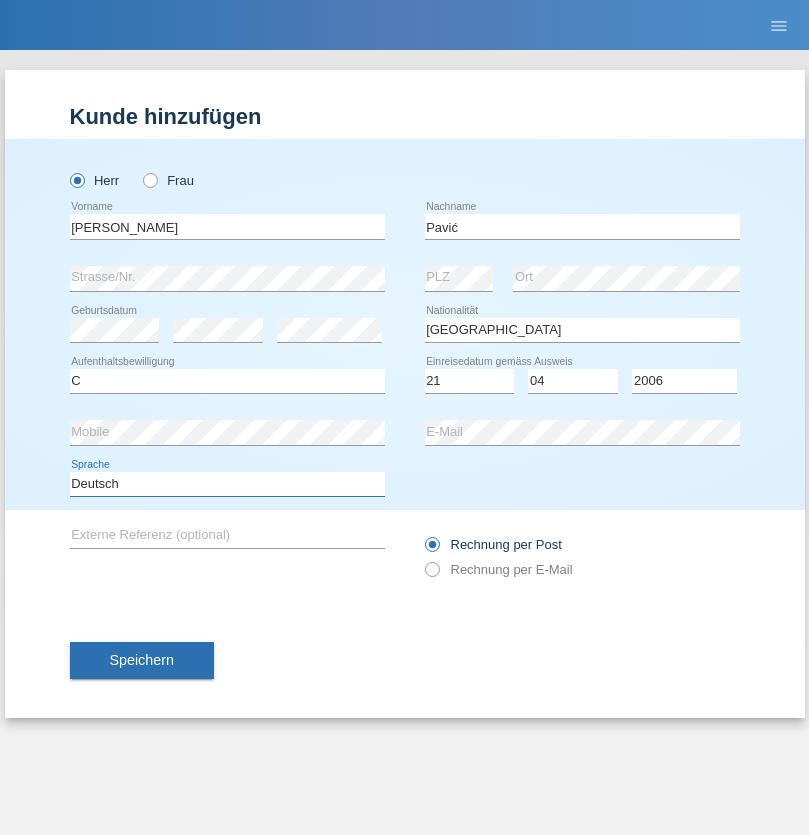 select on "en" 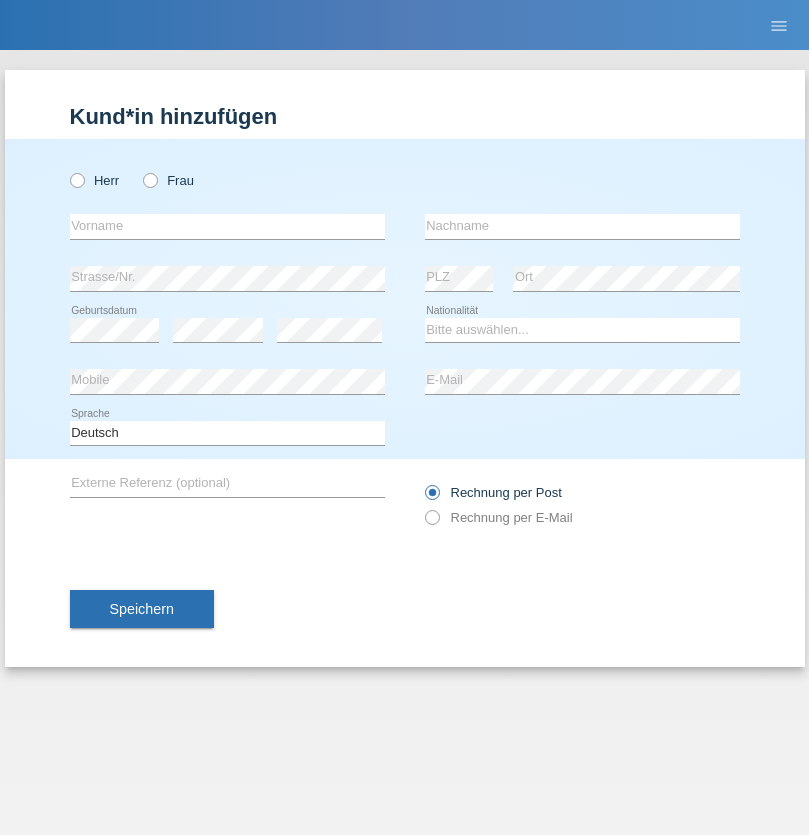 scroll, scrollTop: 0, scrollLeft: 0, axis: both 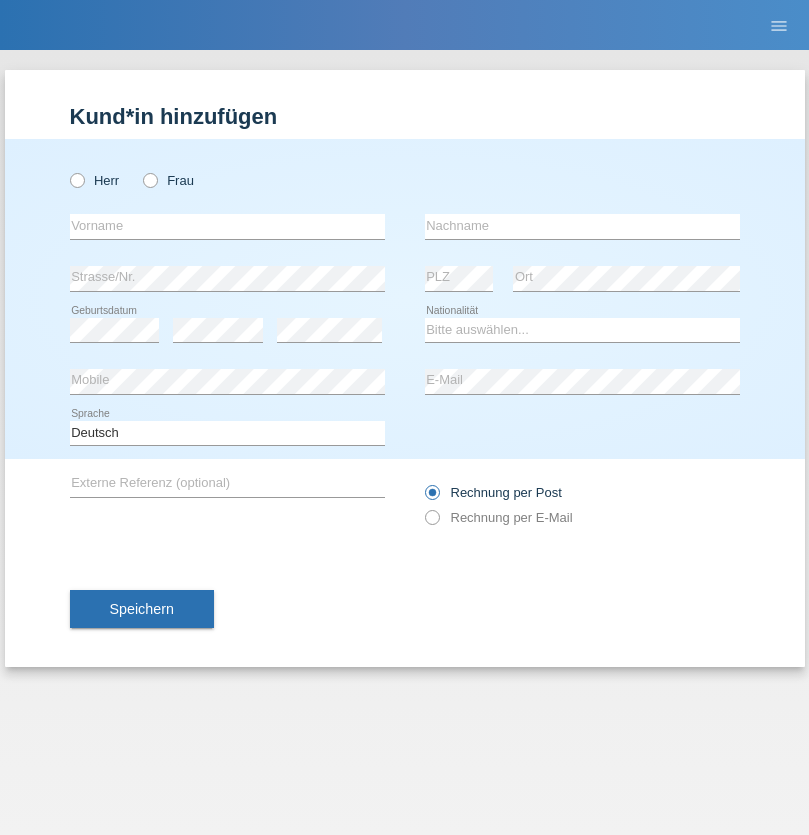 radio on "true" 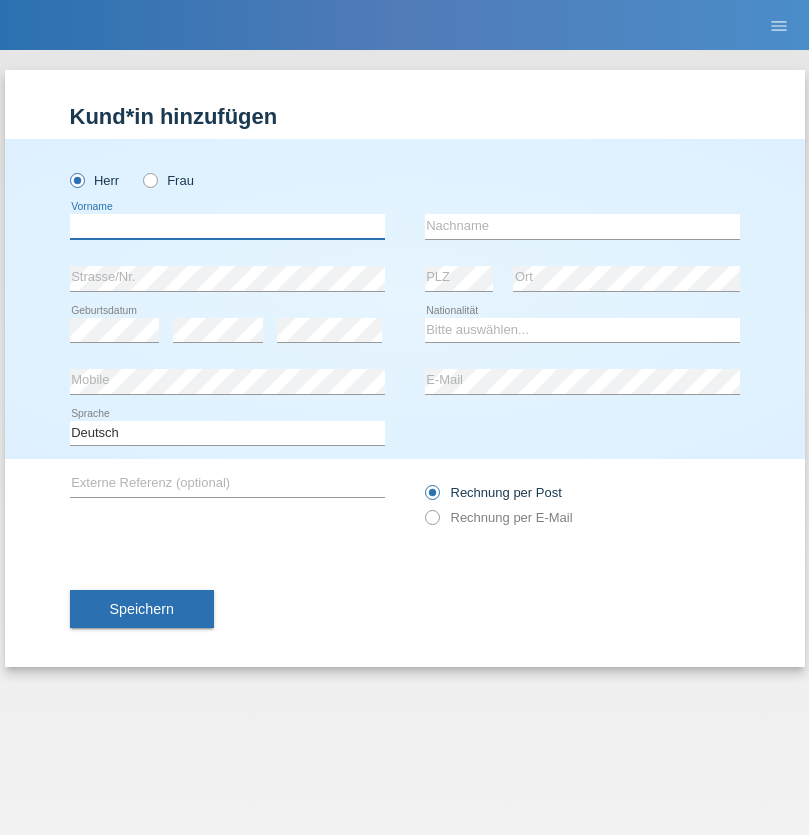 click at bounding box center (227, 226) 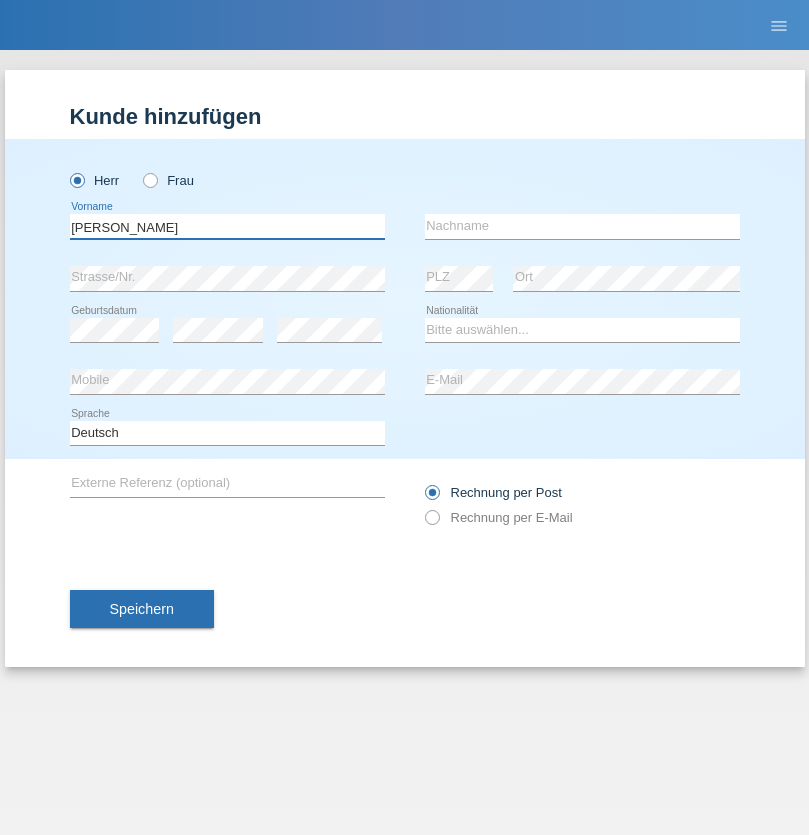 type on "Artur" 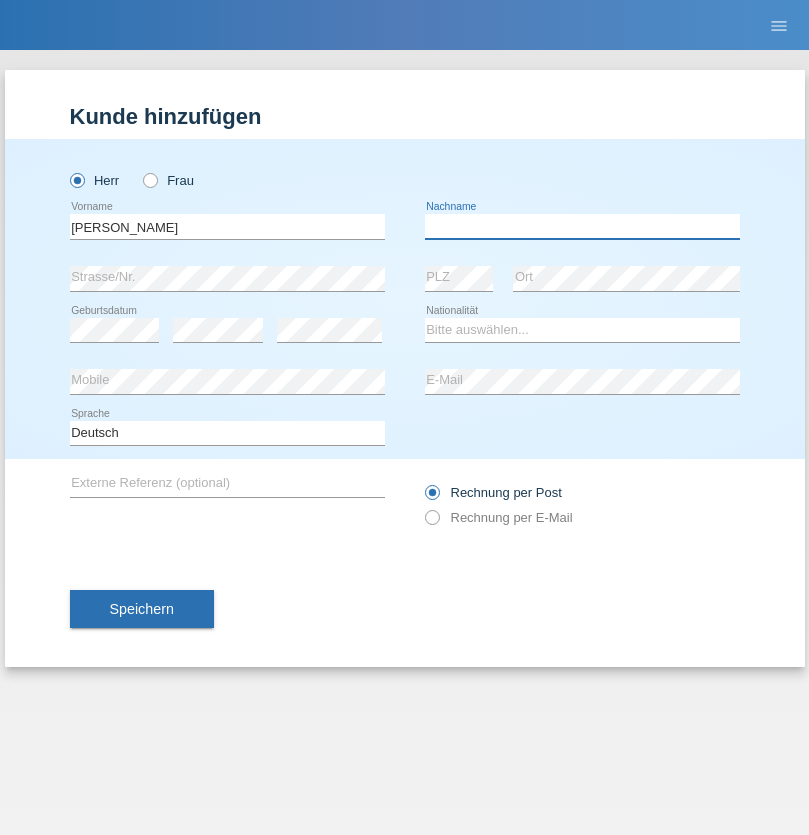 click at bounding box center [582, 226] 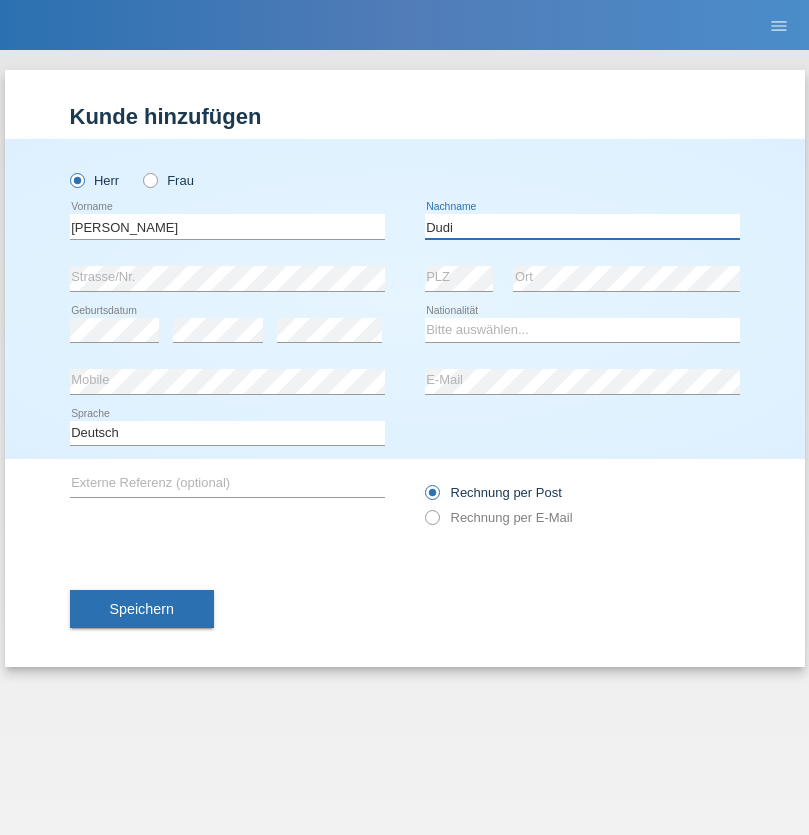 type on "Dudi" 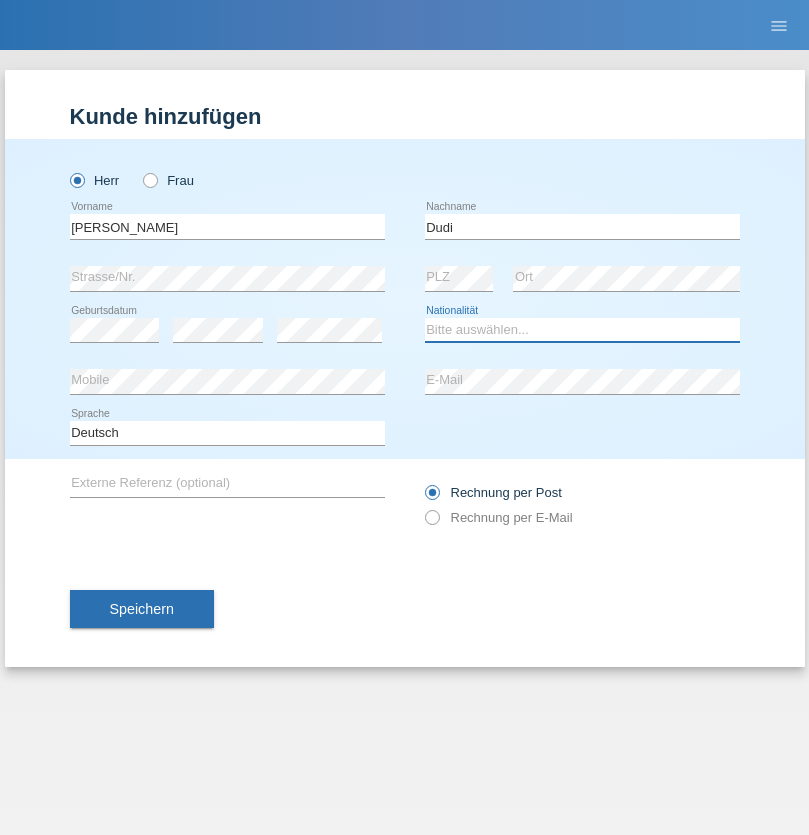 select on "SK" 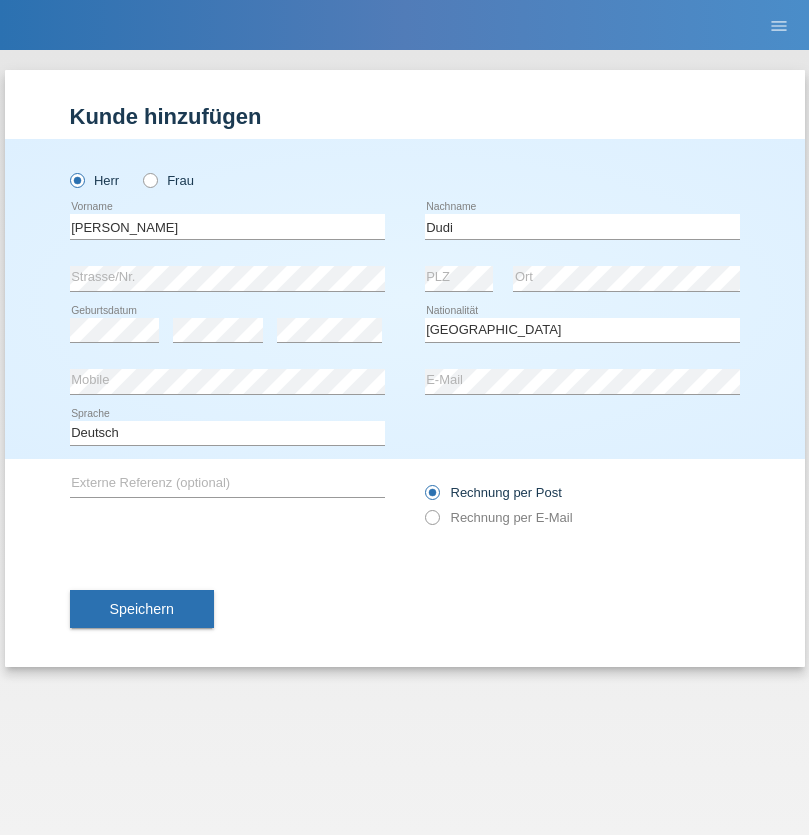 select on "C" 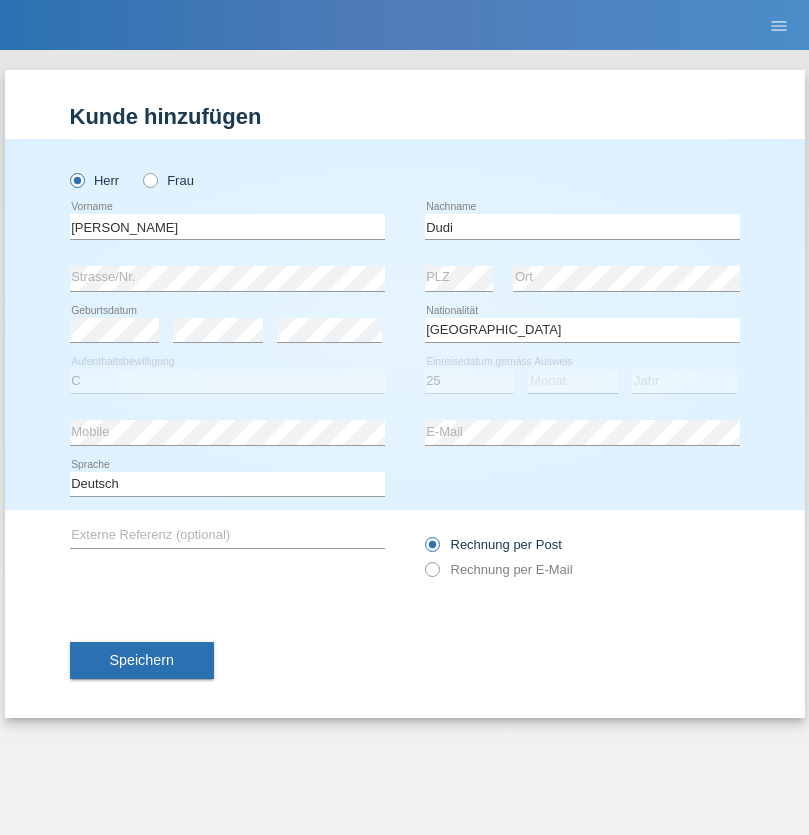 select on "05" 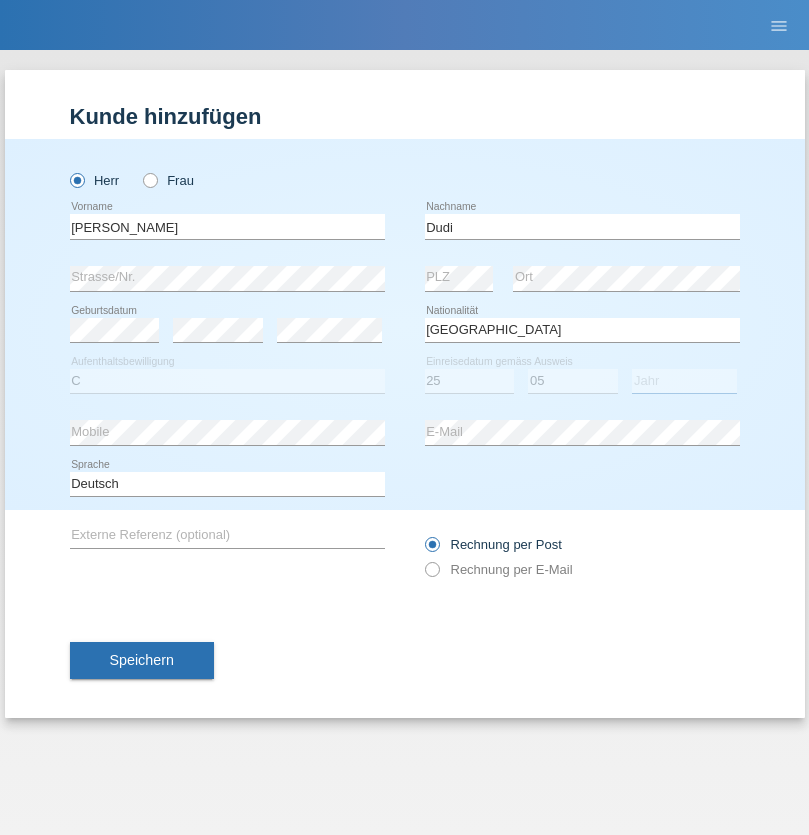 select on "2021" 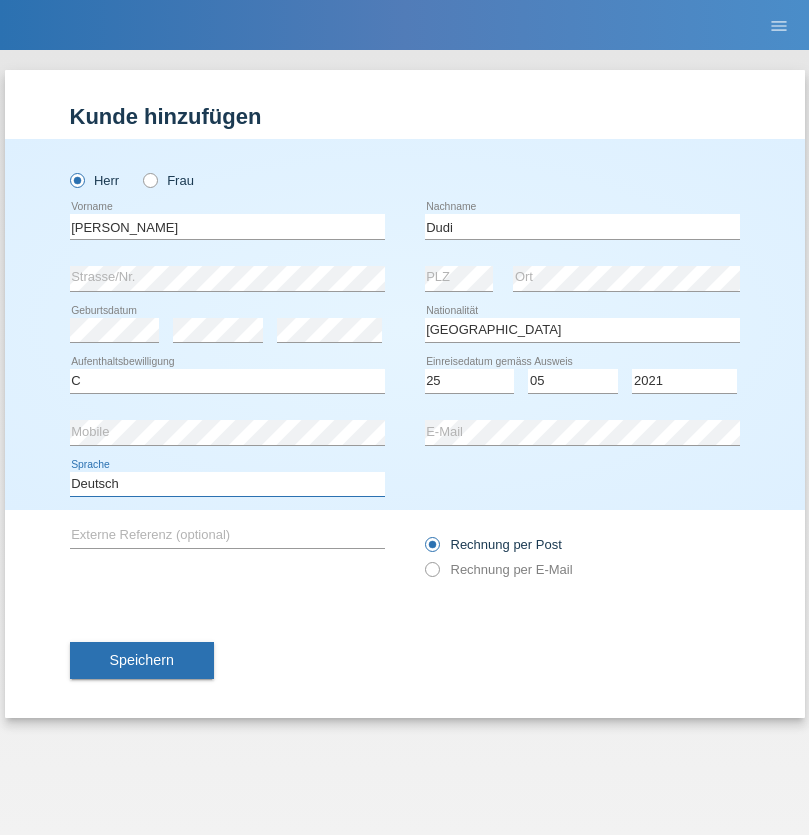 select on "en" 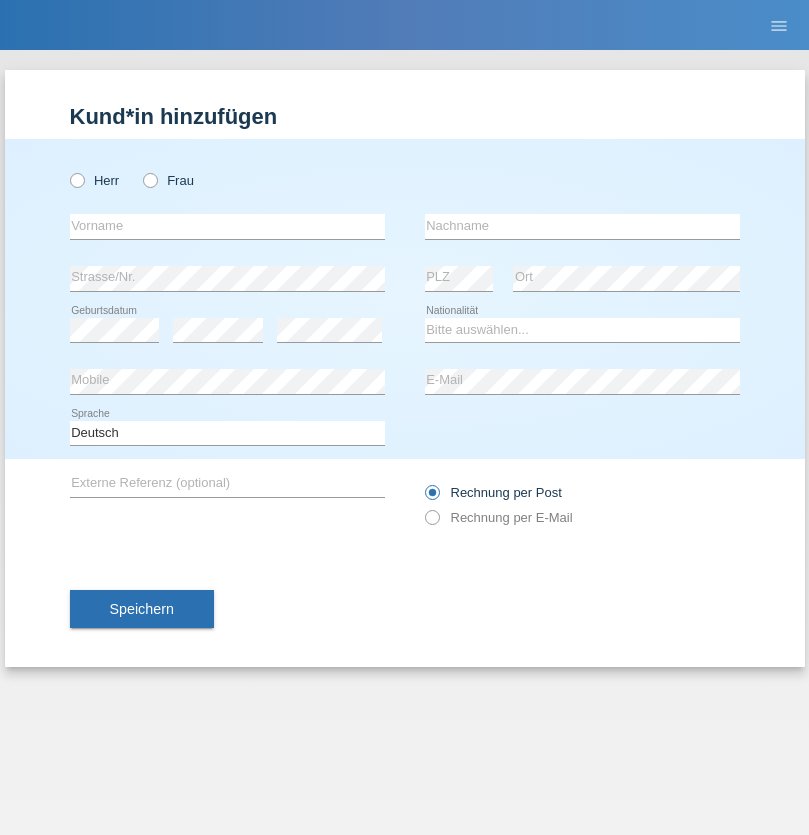 scroll, scrollTop: 0, scrollLeft: 0, axis: both 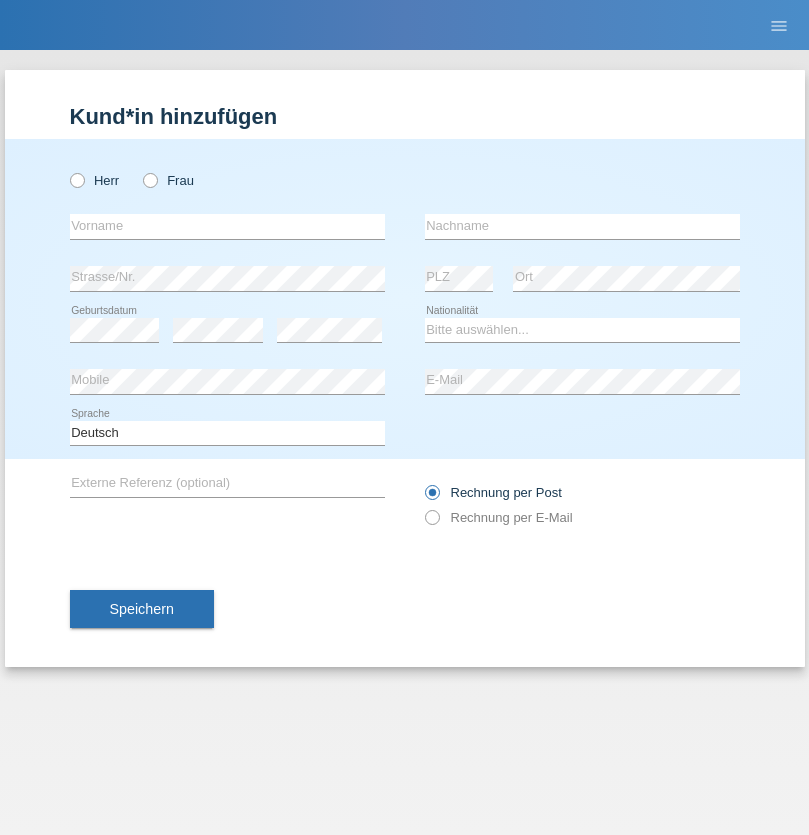 radio on "true" 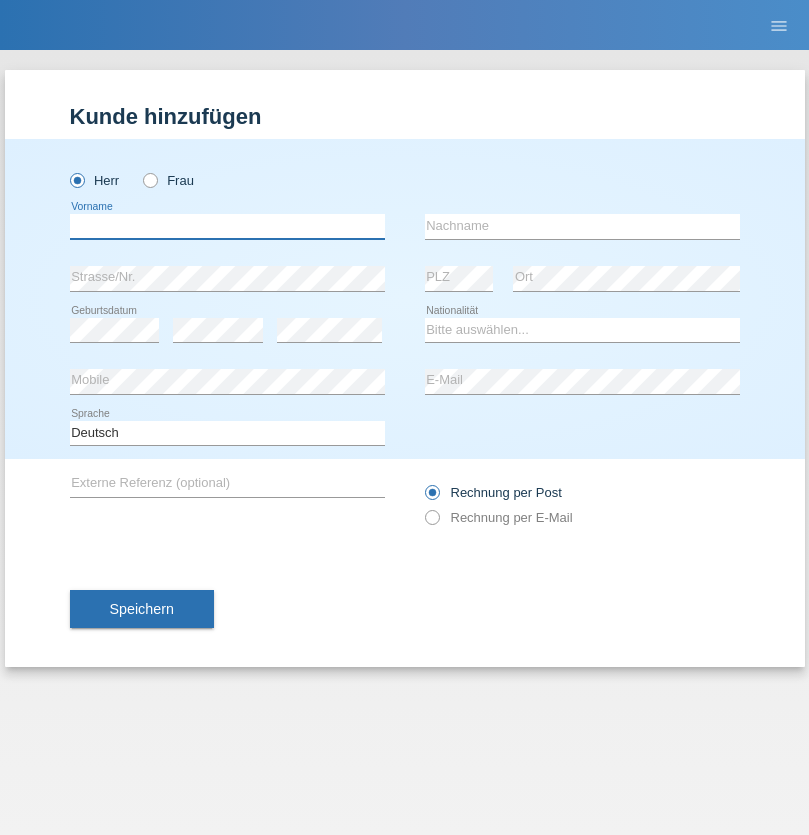 click at bounding box center [227, 226] 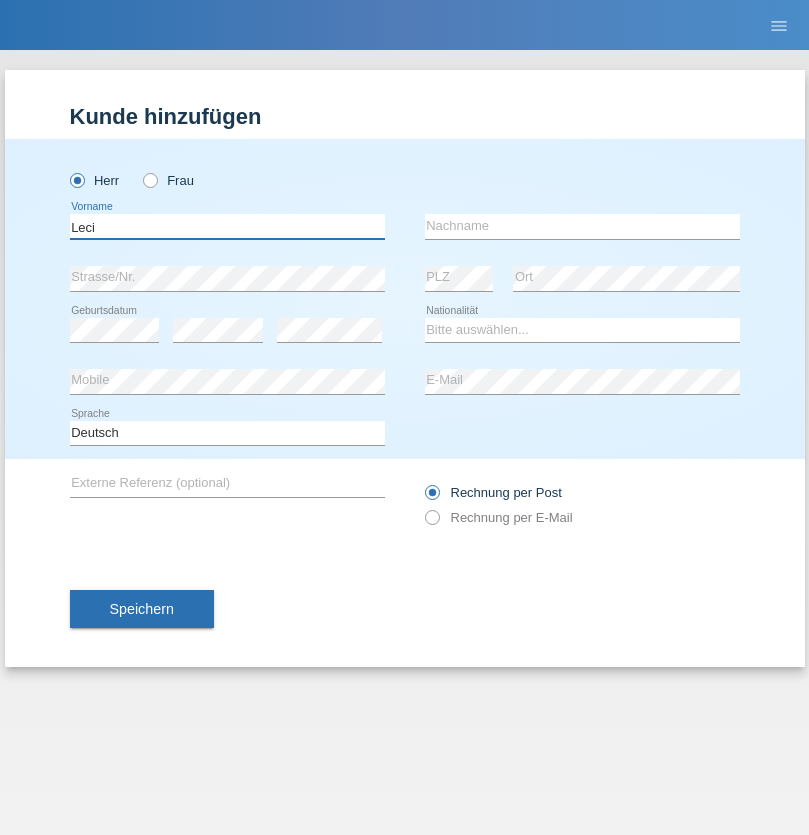 type on "Leci" 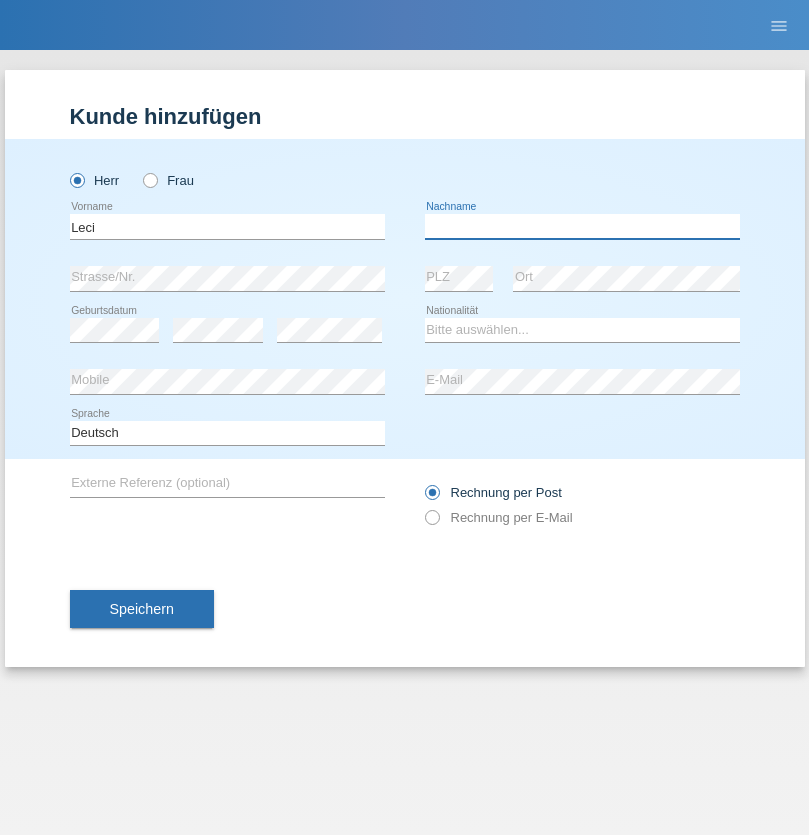 click at bounding box center [582, 226] 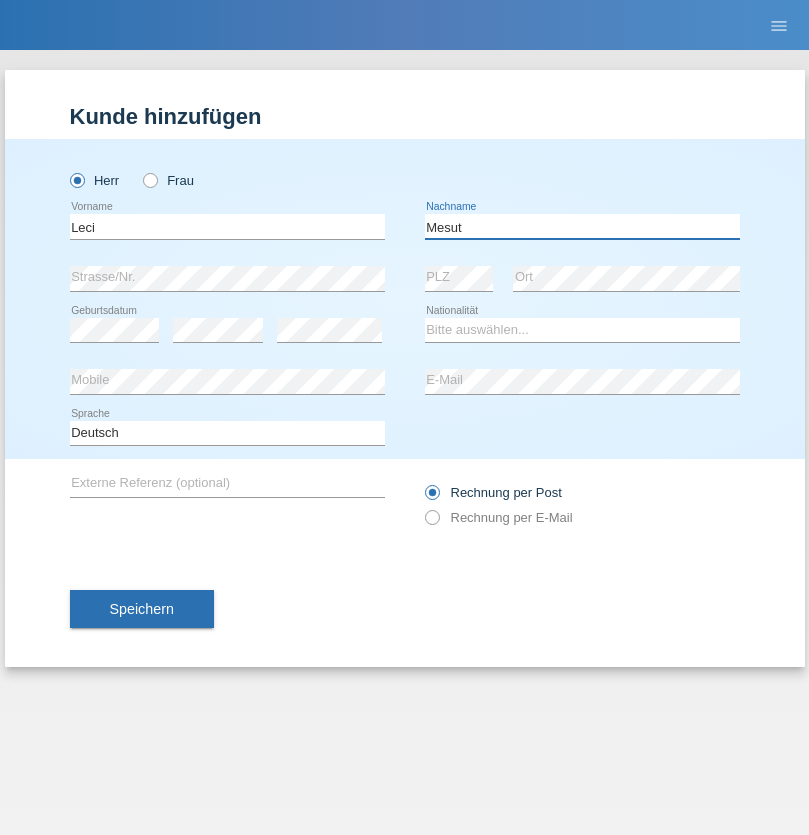 type on "Mesut" 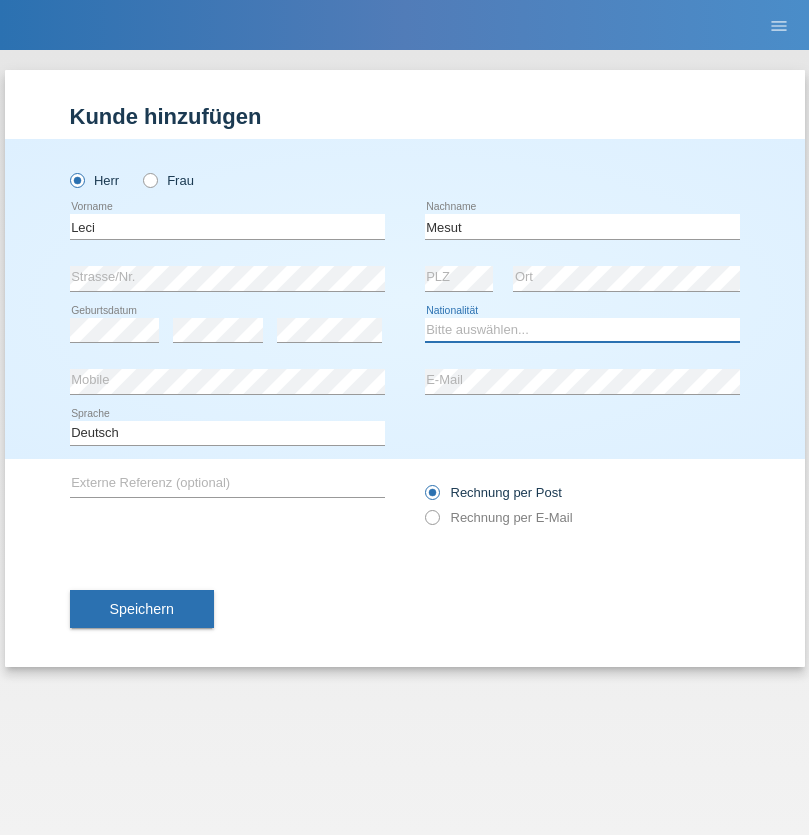 select on "XK" 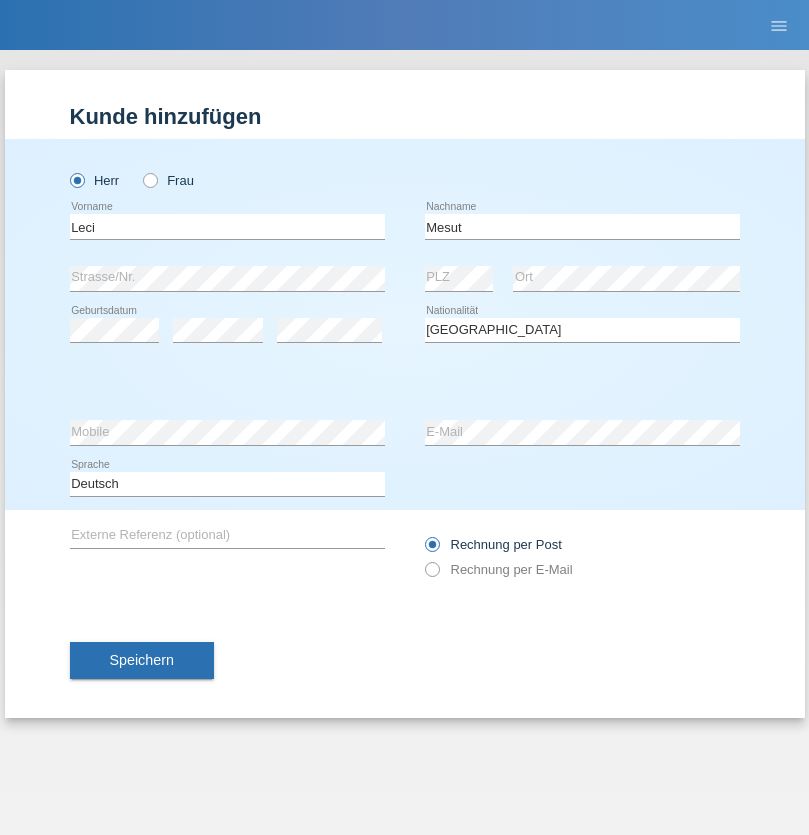 select on "C" 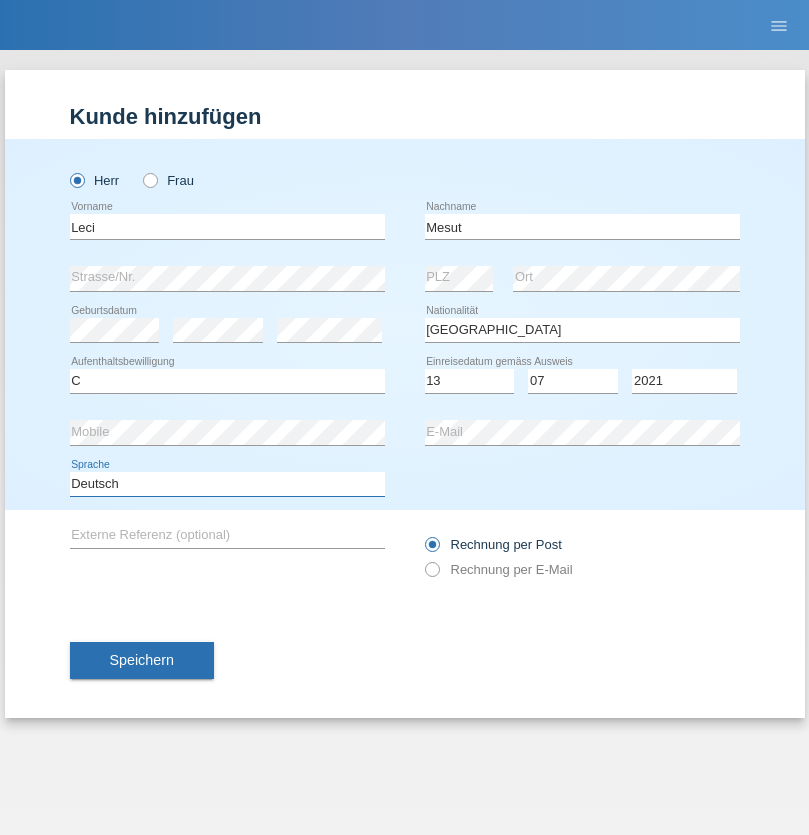 select on "en" 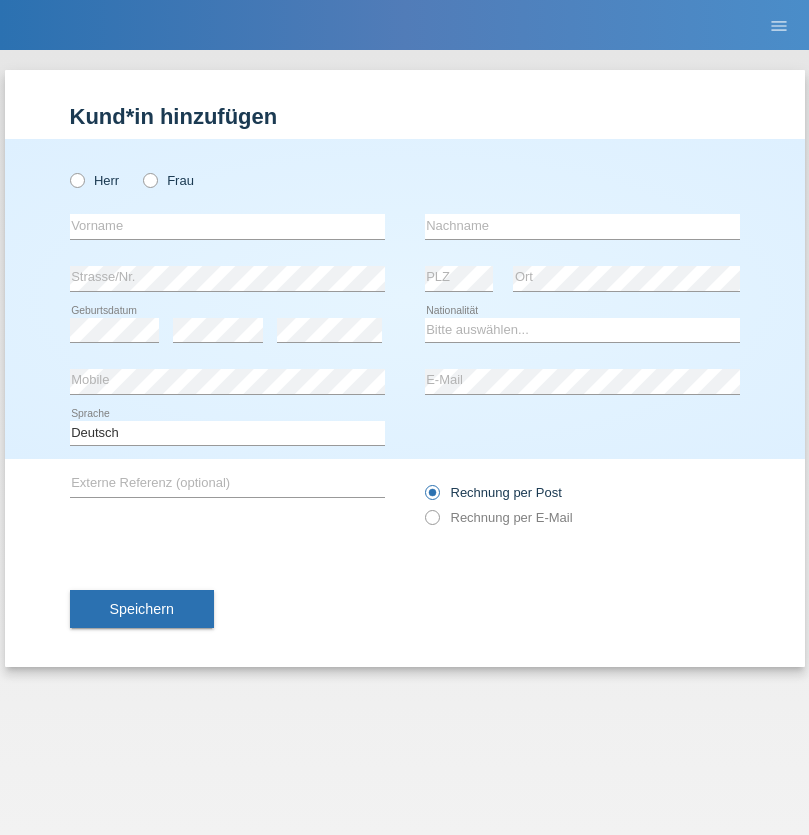 scroll, scrollTop: 0, scrollLeft: 0, axis: both 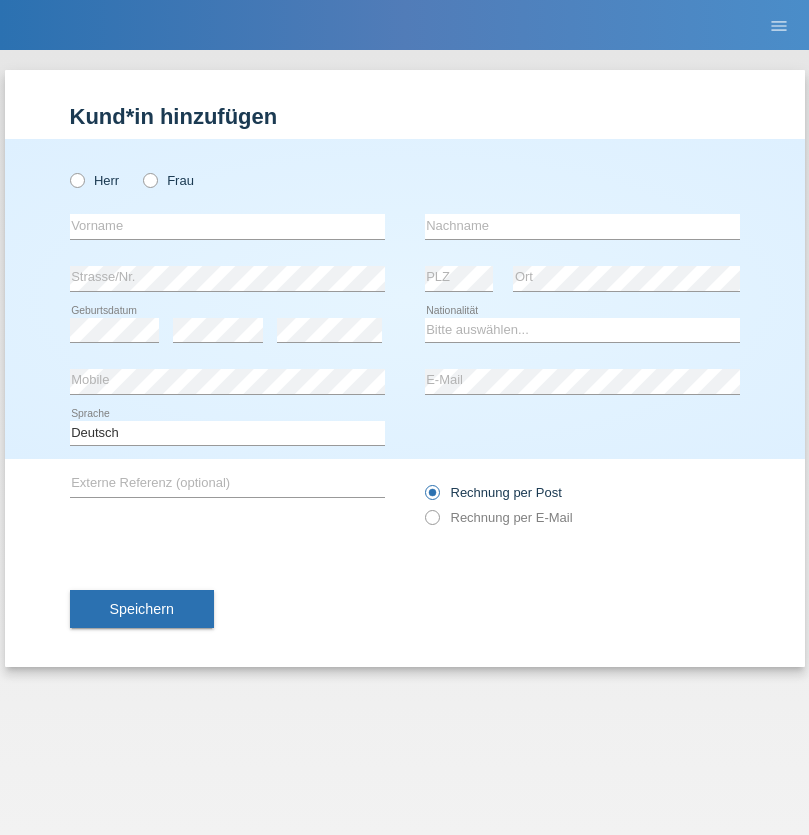 radio on "true" 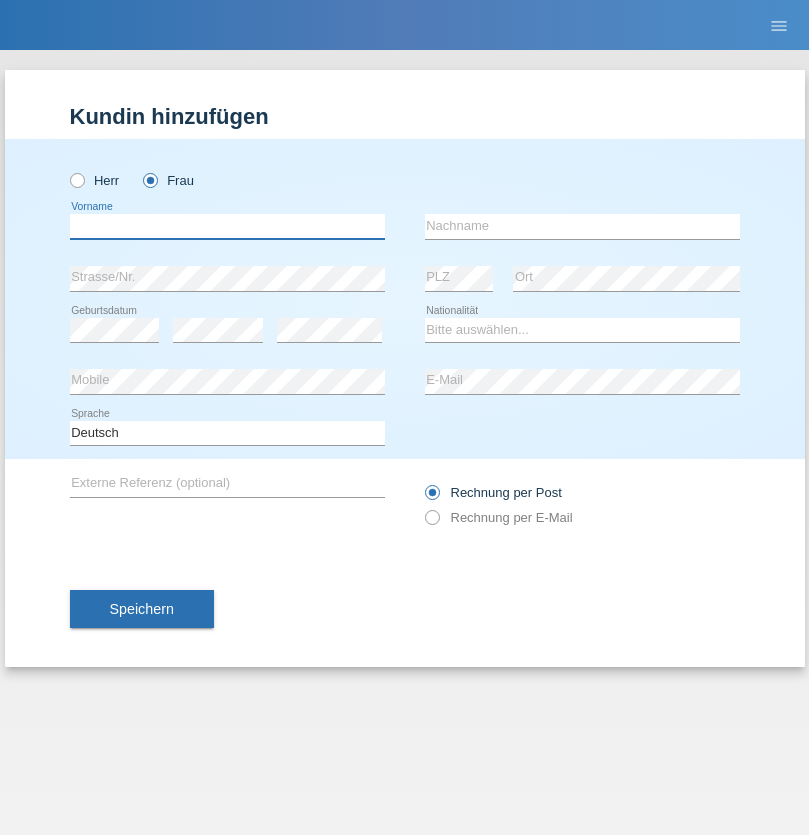 click at bounding box center [227, 226] 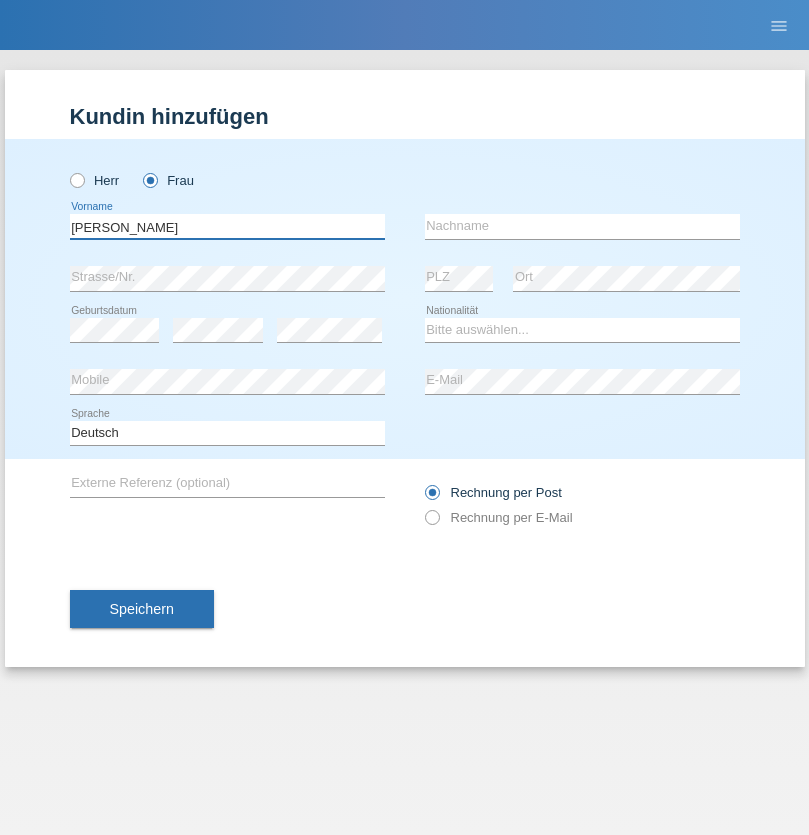 type on "[PERSON_NAME]" 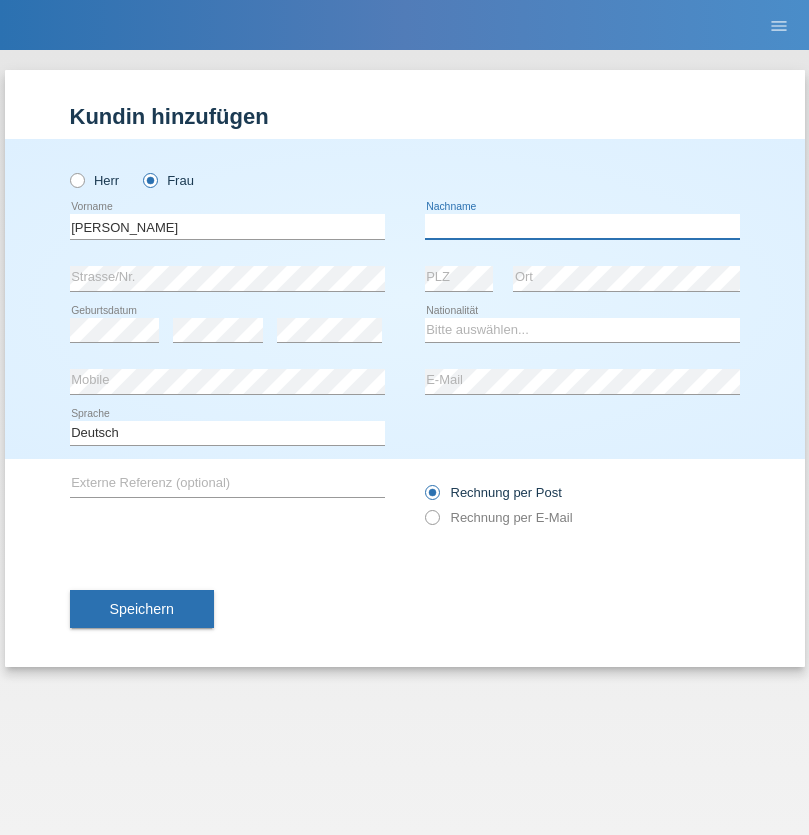 click at bounding box center (582, 226) 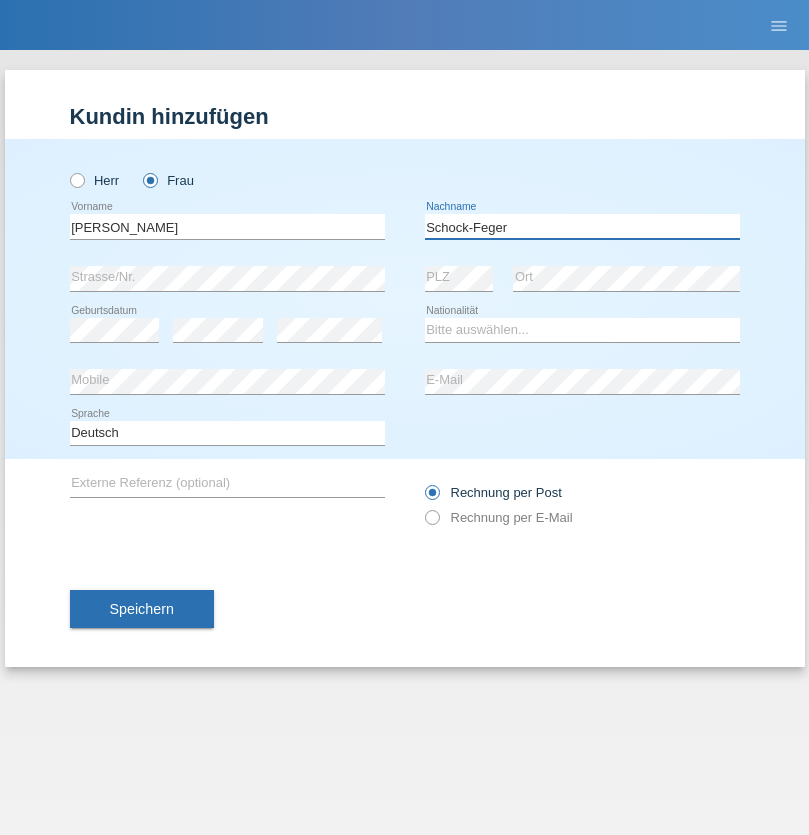 type on "Schock-Feger" 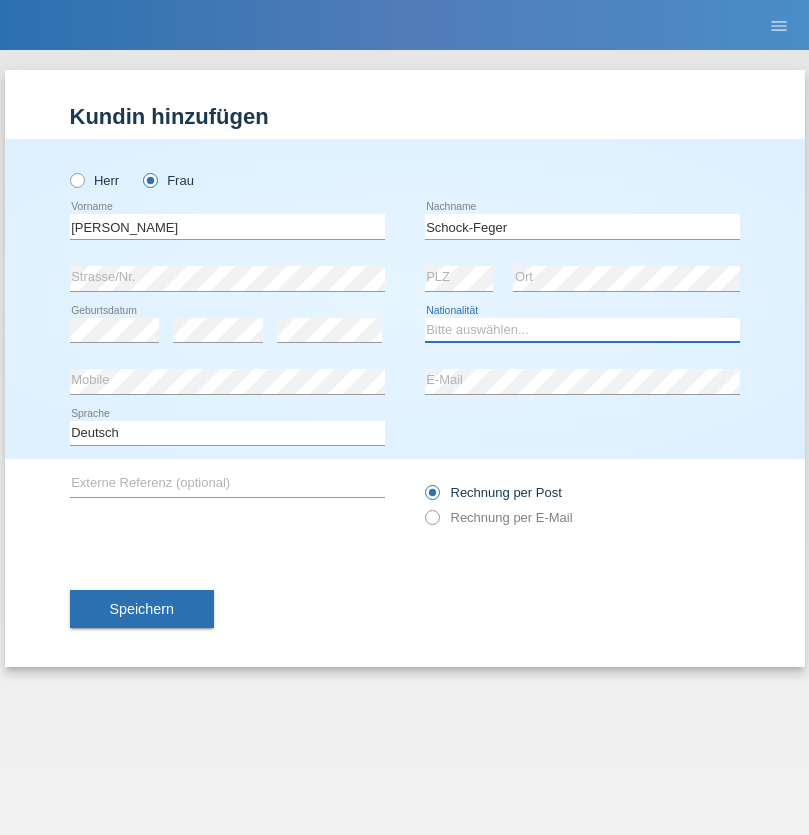 select on "CH" 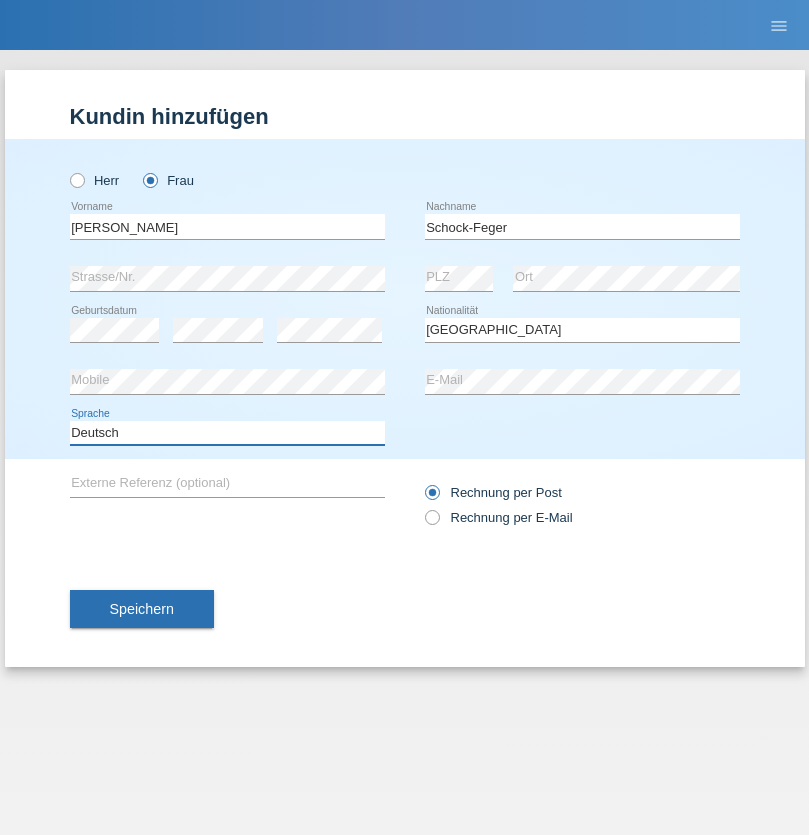 select on "en" 